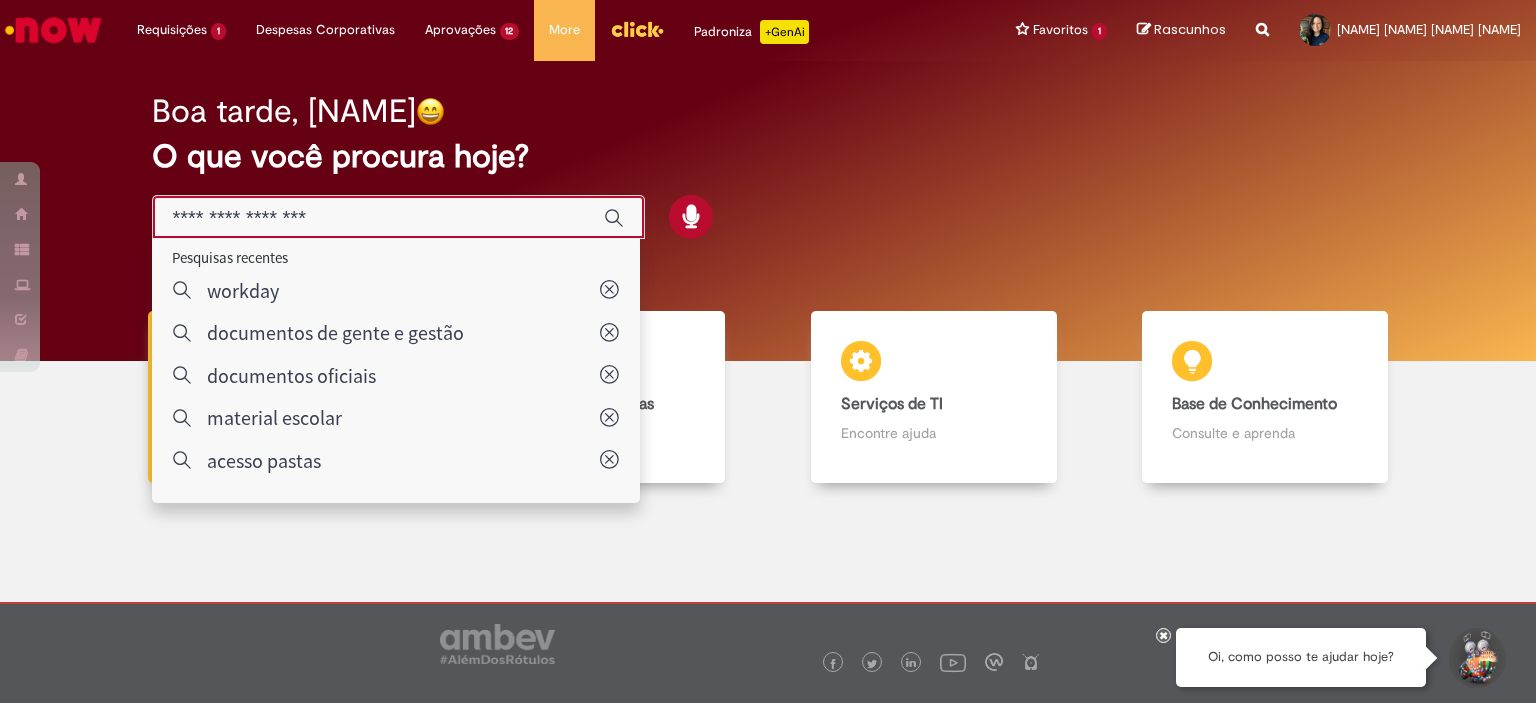 scroll, scrollTop: 0, scrollLeft: 0, axis: both 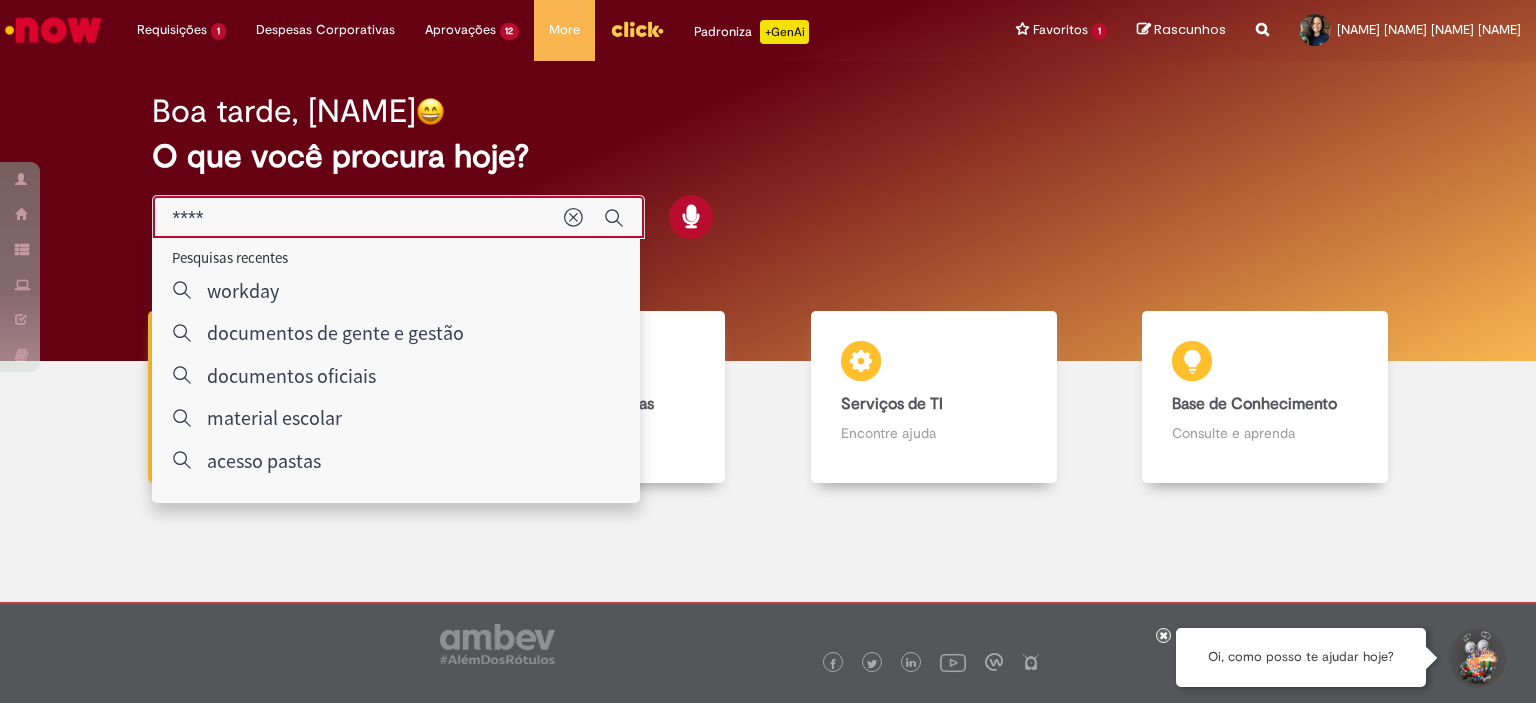 type on "*****" 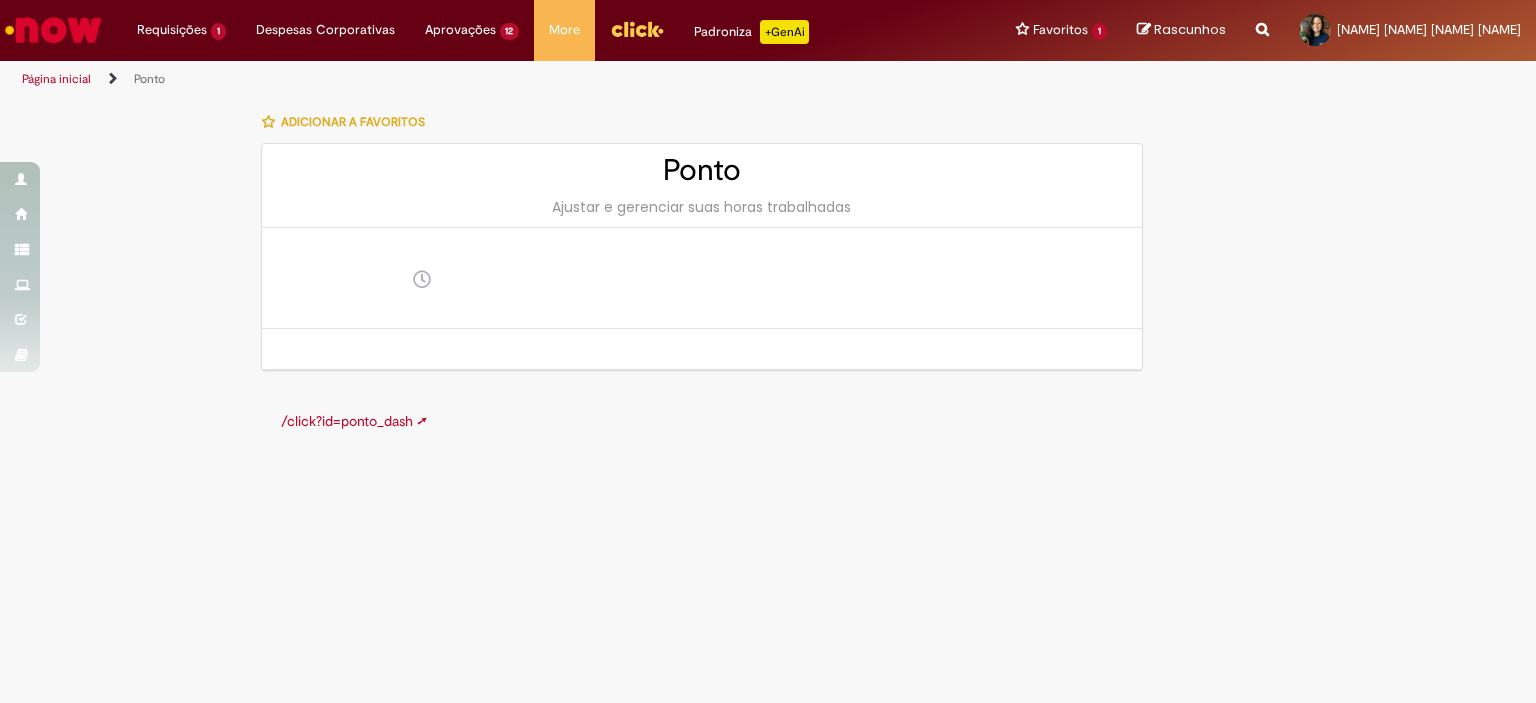 click at bounding box center [53, 30] 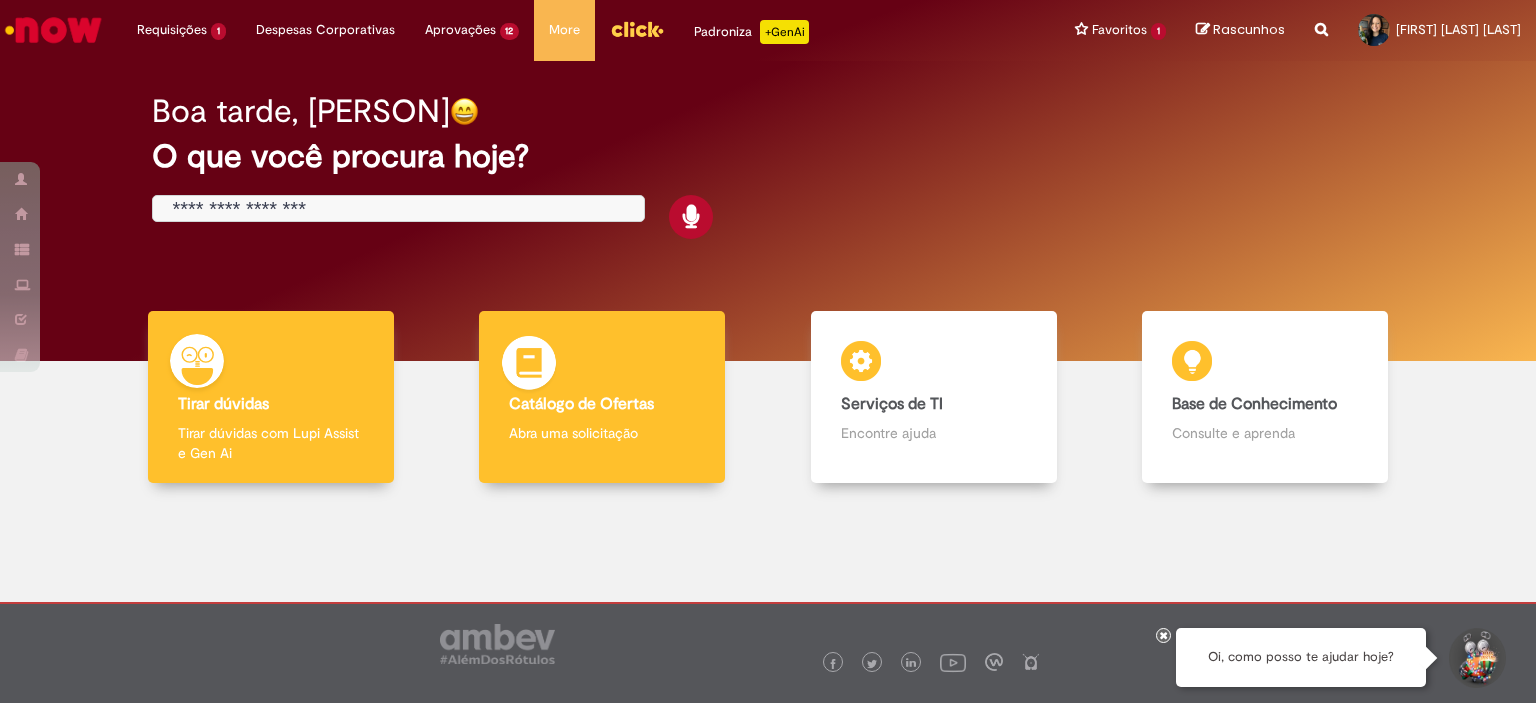 scroll, scrollTop: 0, scrollLeft: 0, axis: both 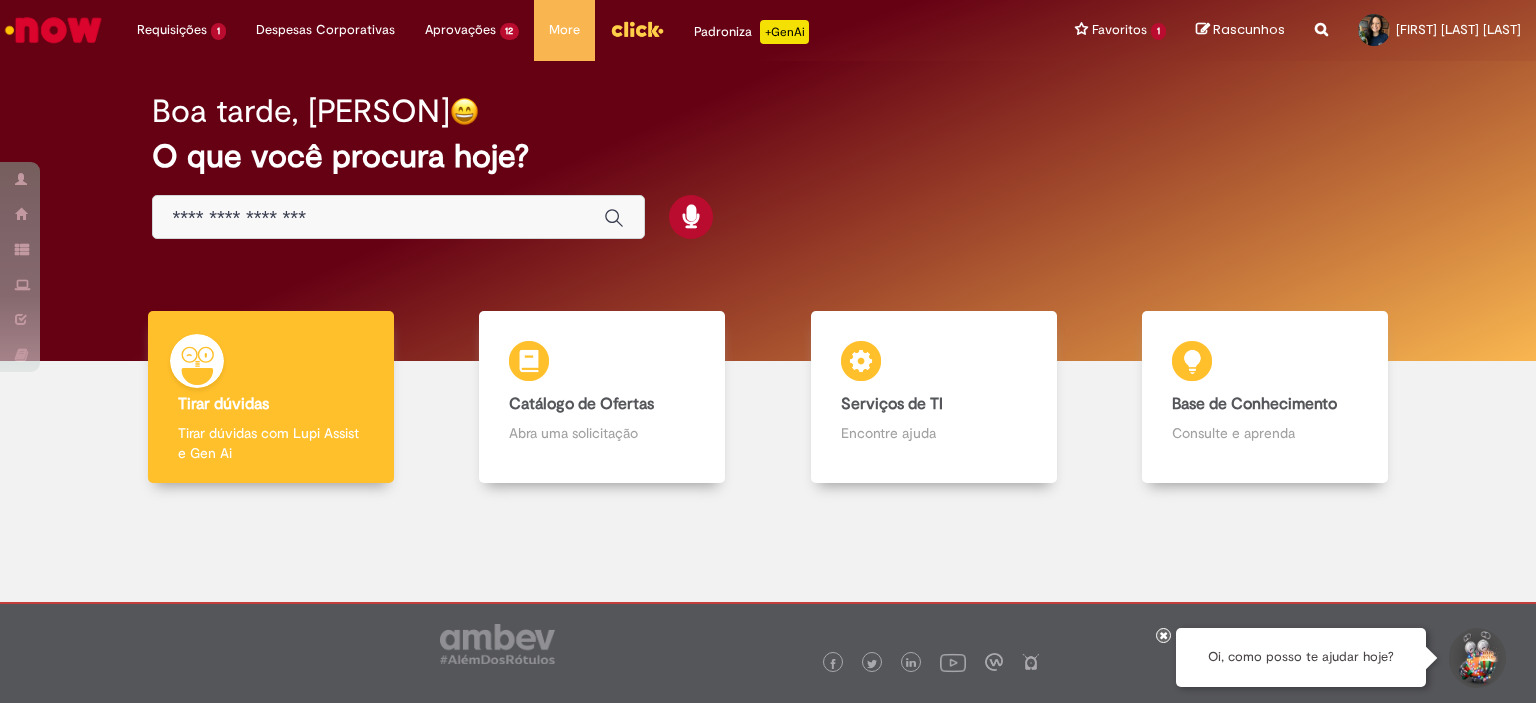 click at bounding box center (398, 217) 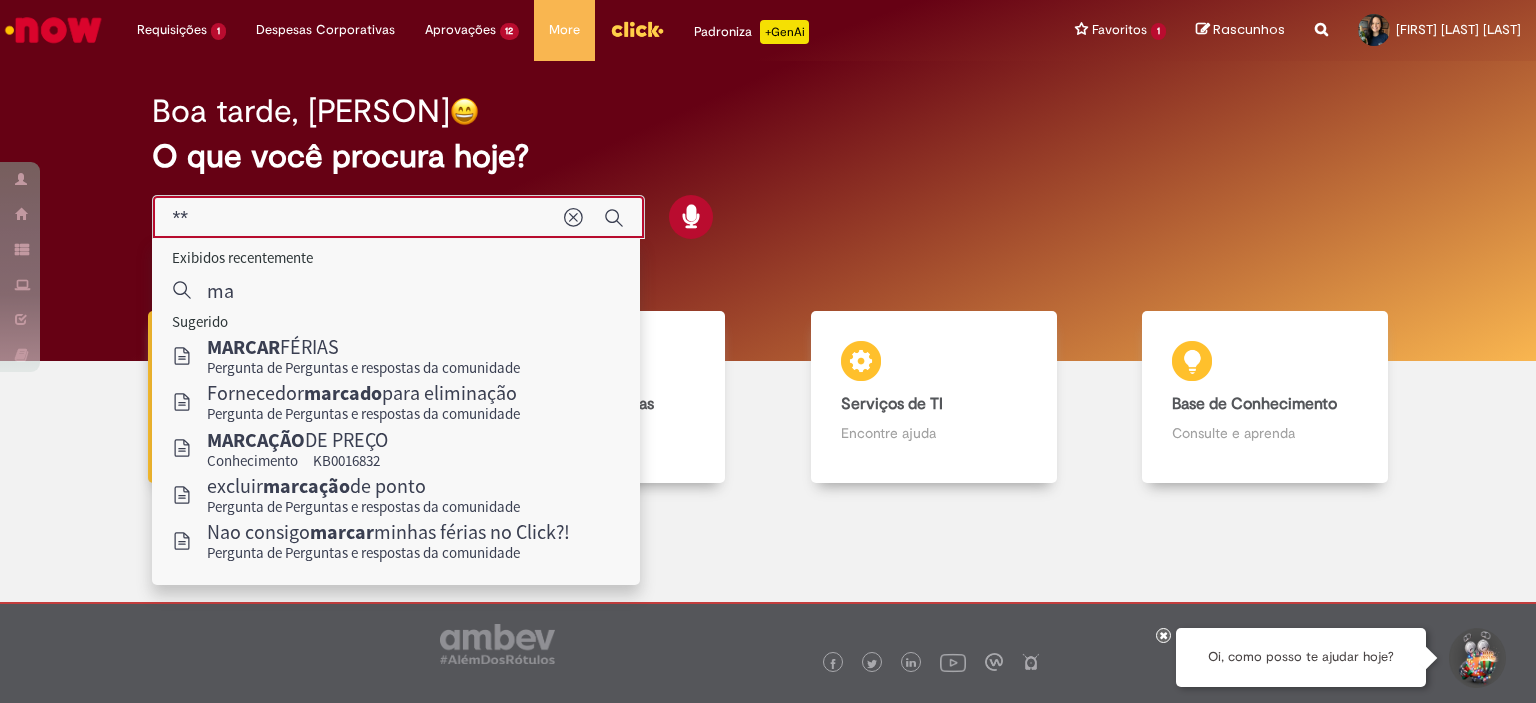 type on "*" 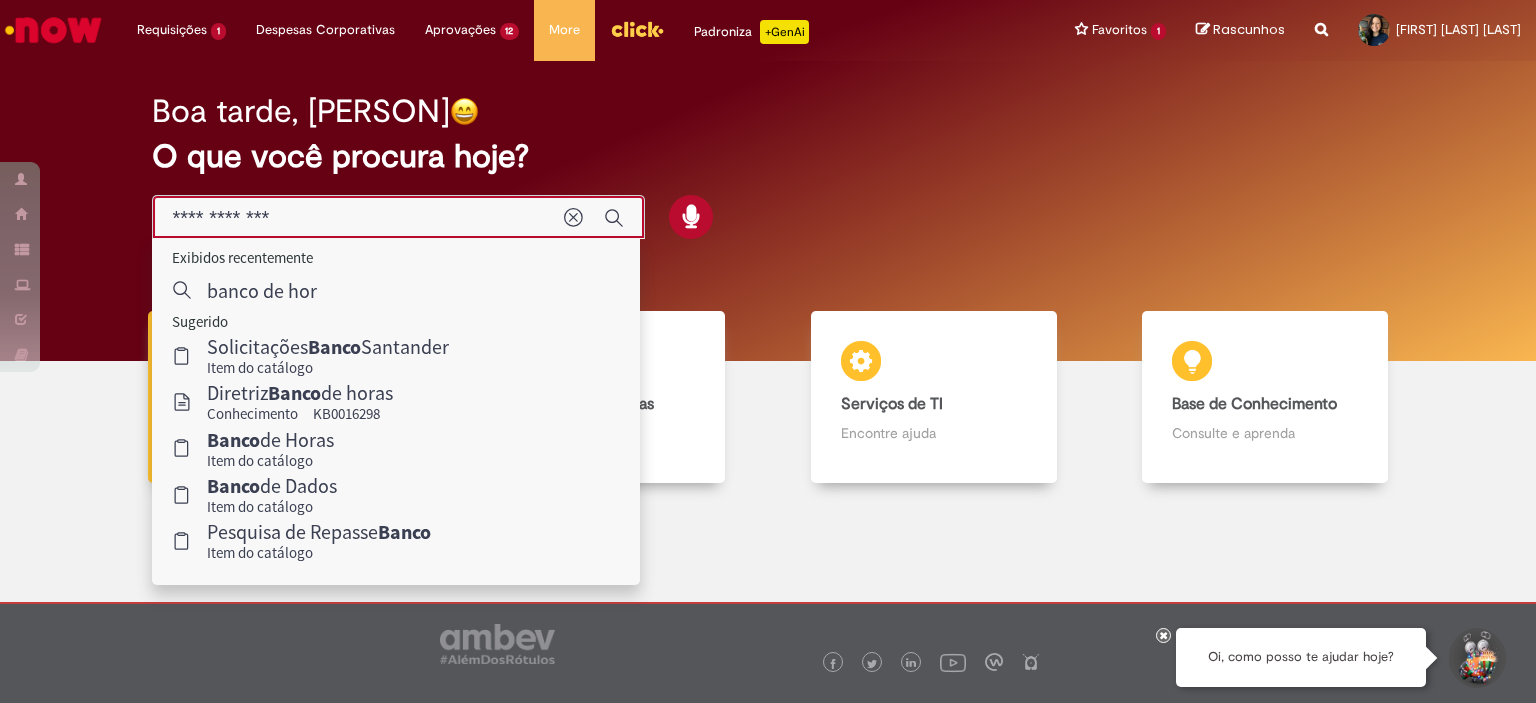 type on "**********" 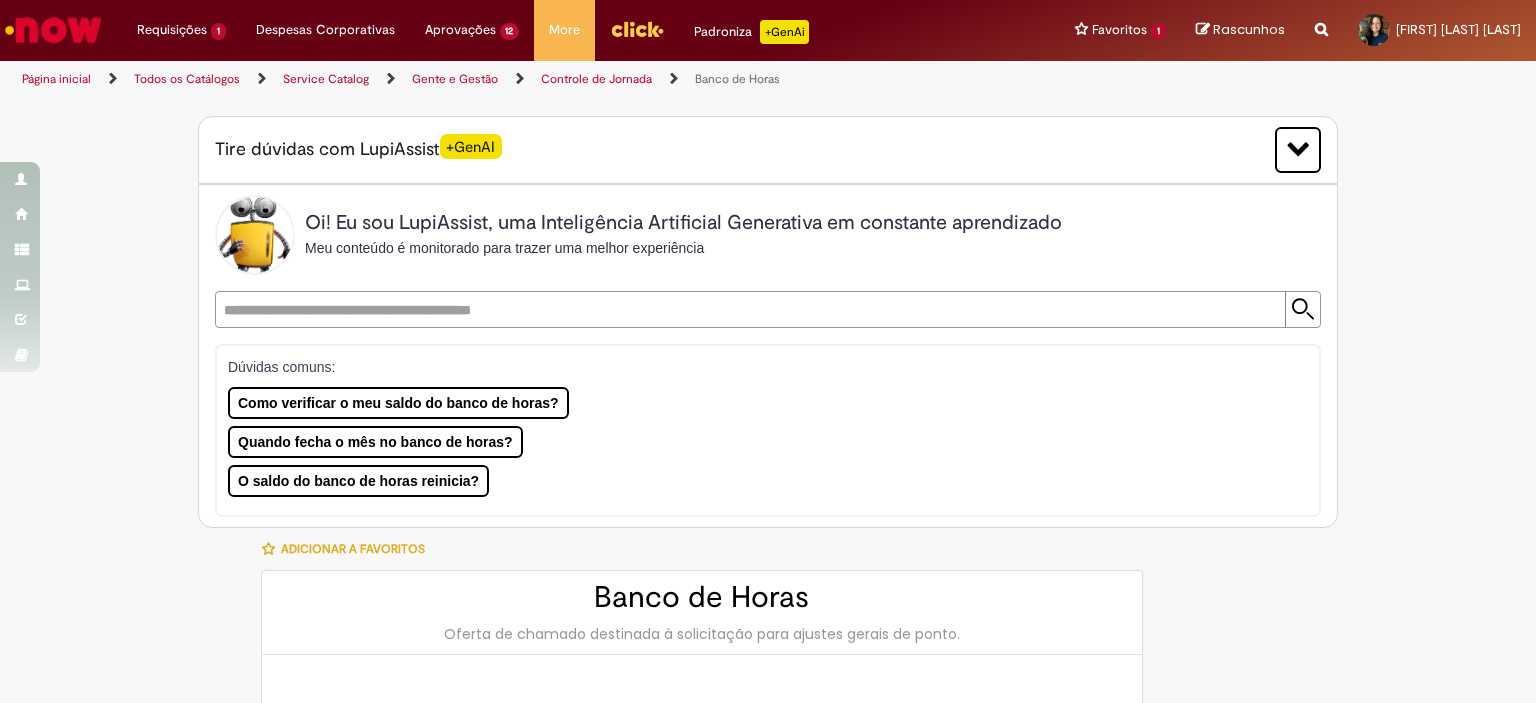 type on "********" 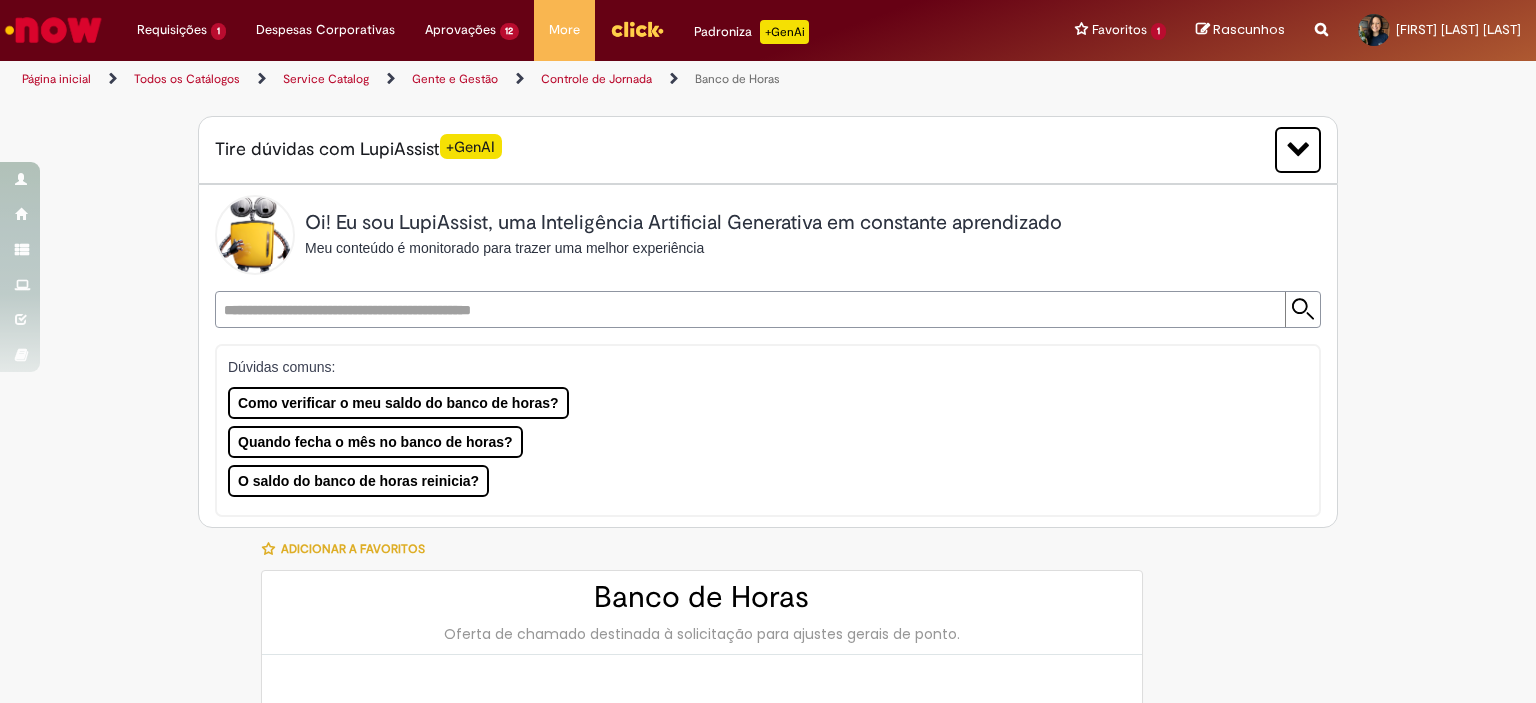 type on "**********" 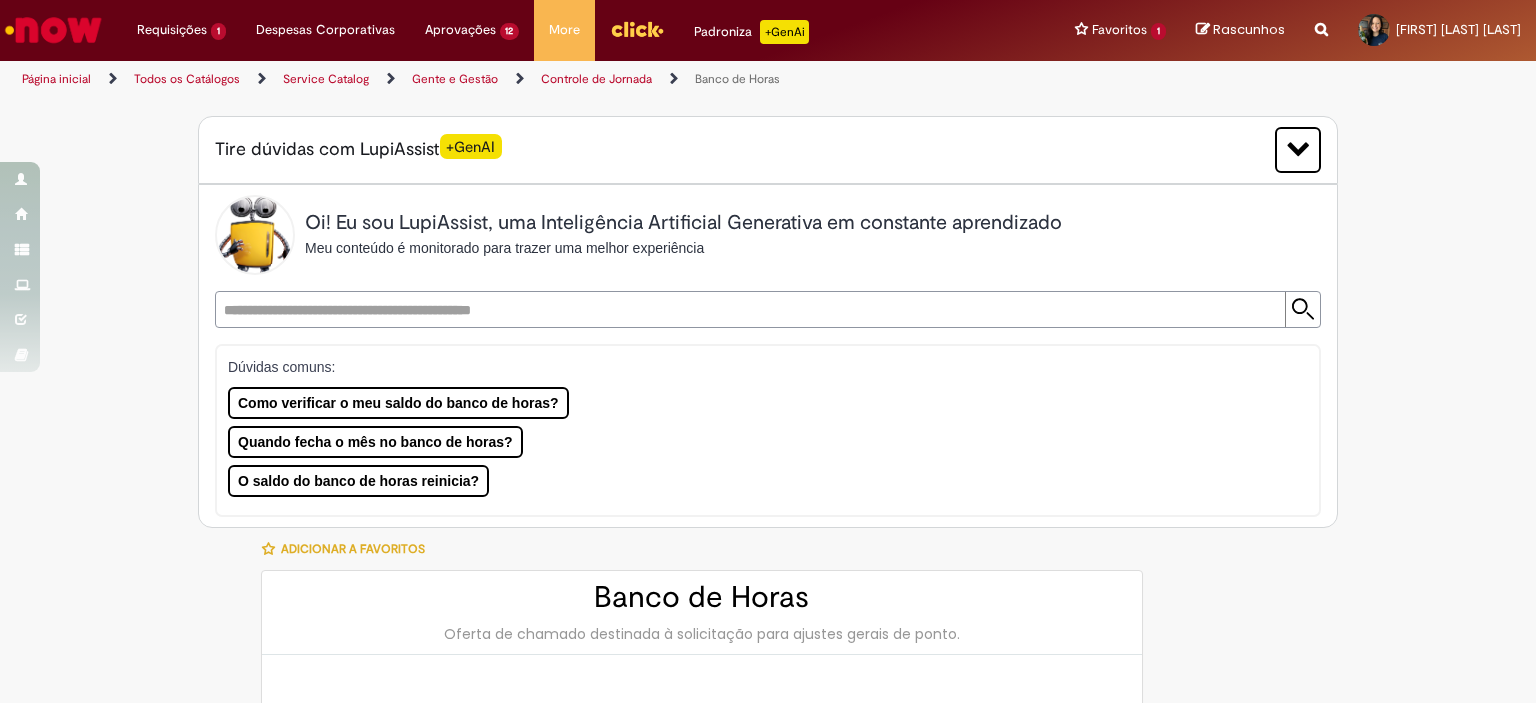 type on "**********" 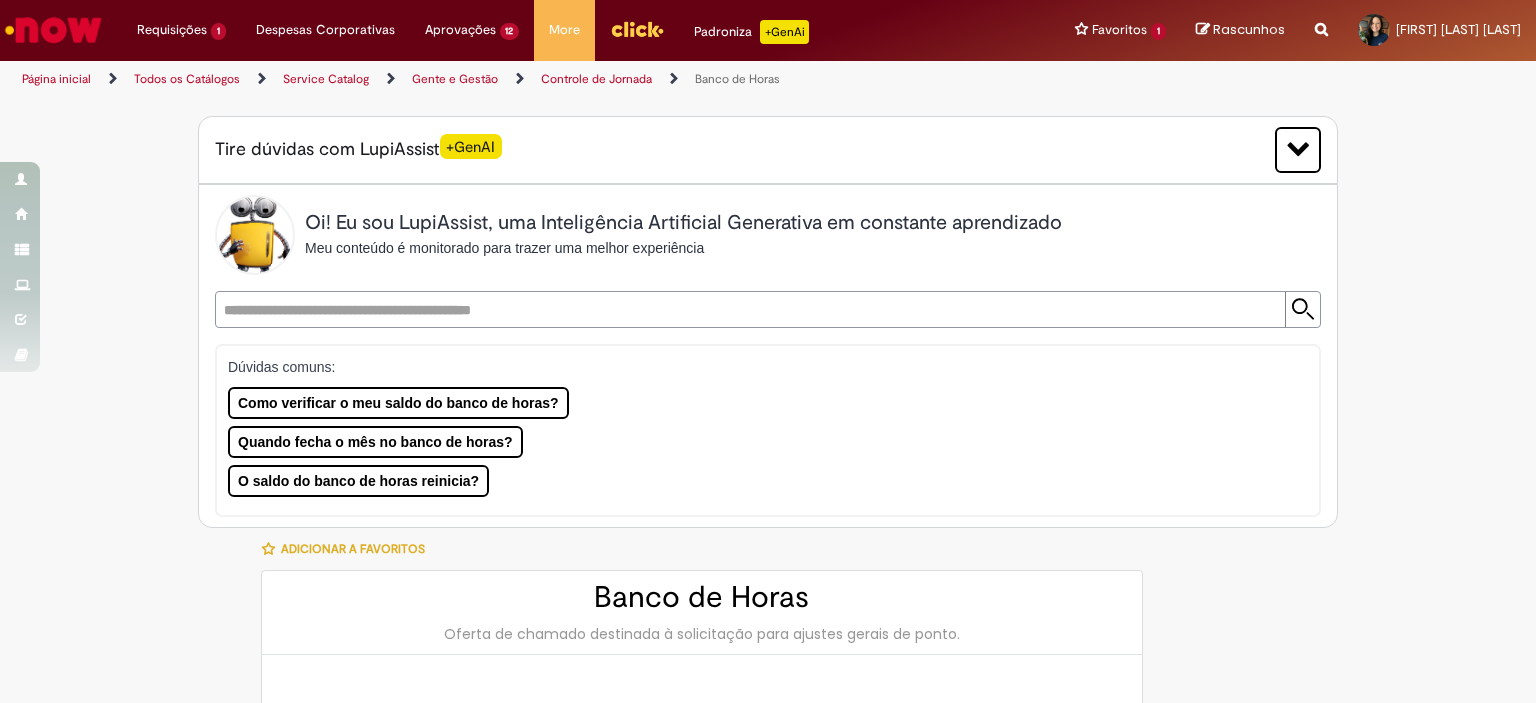type on "**********" 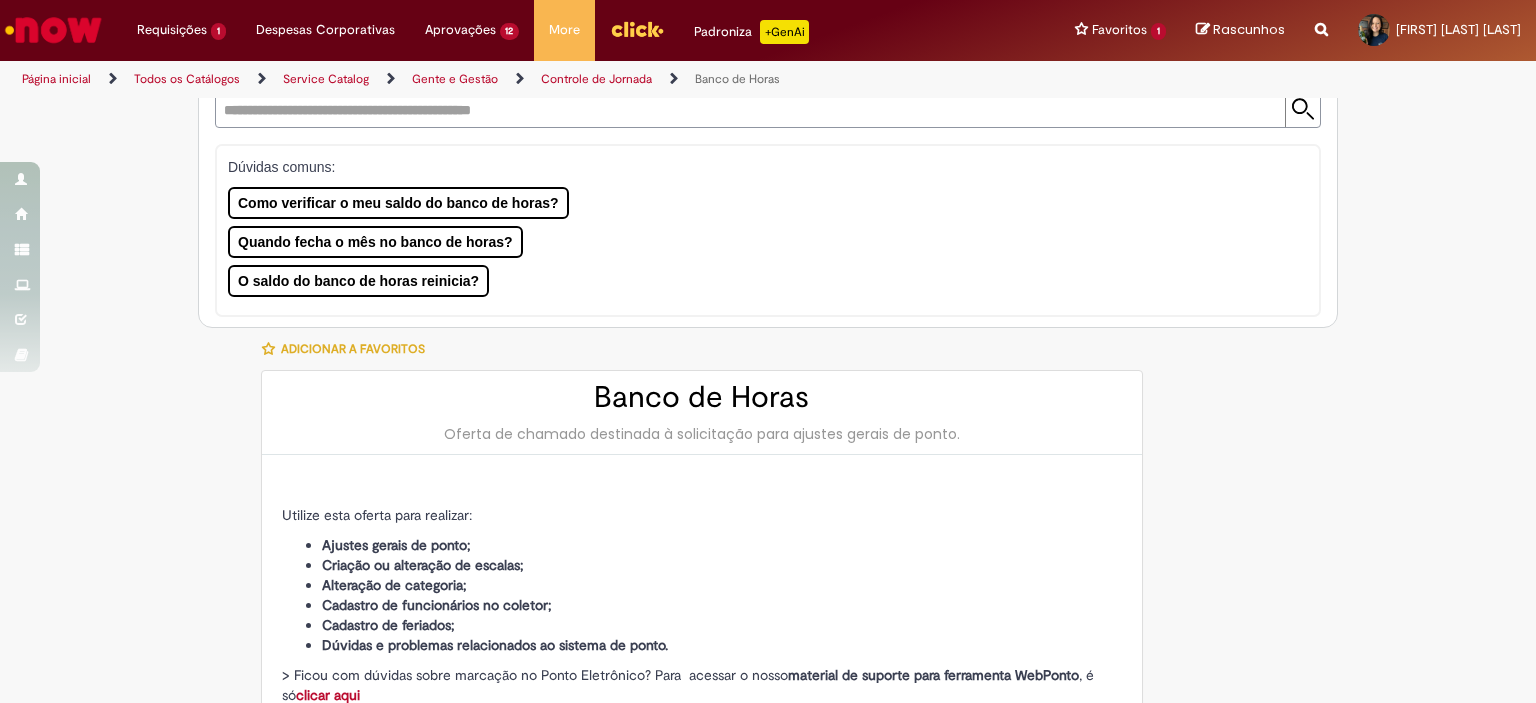 type on "**********" 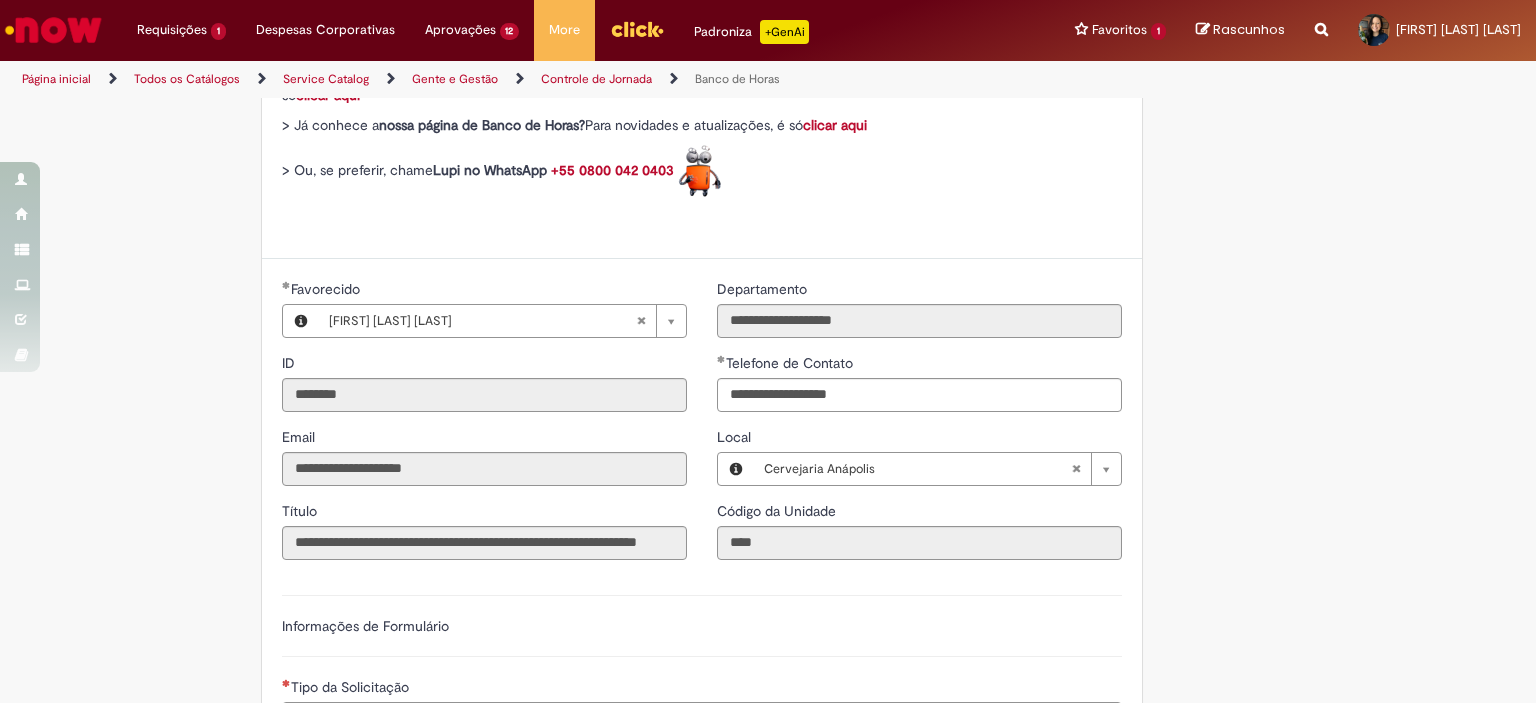scroll, scrollTop: 900, scrollLeft: 0, axis: vertical 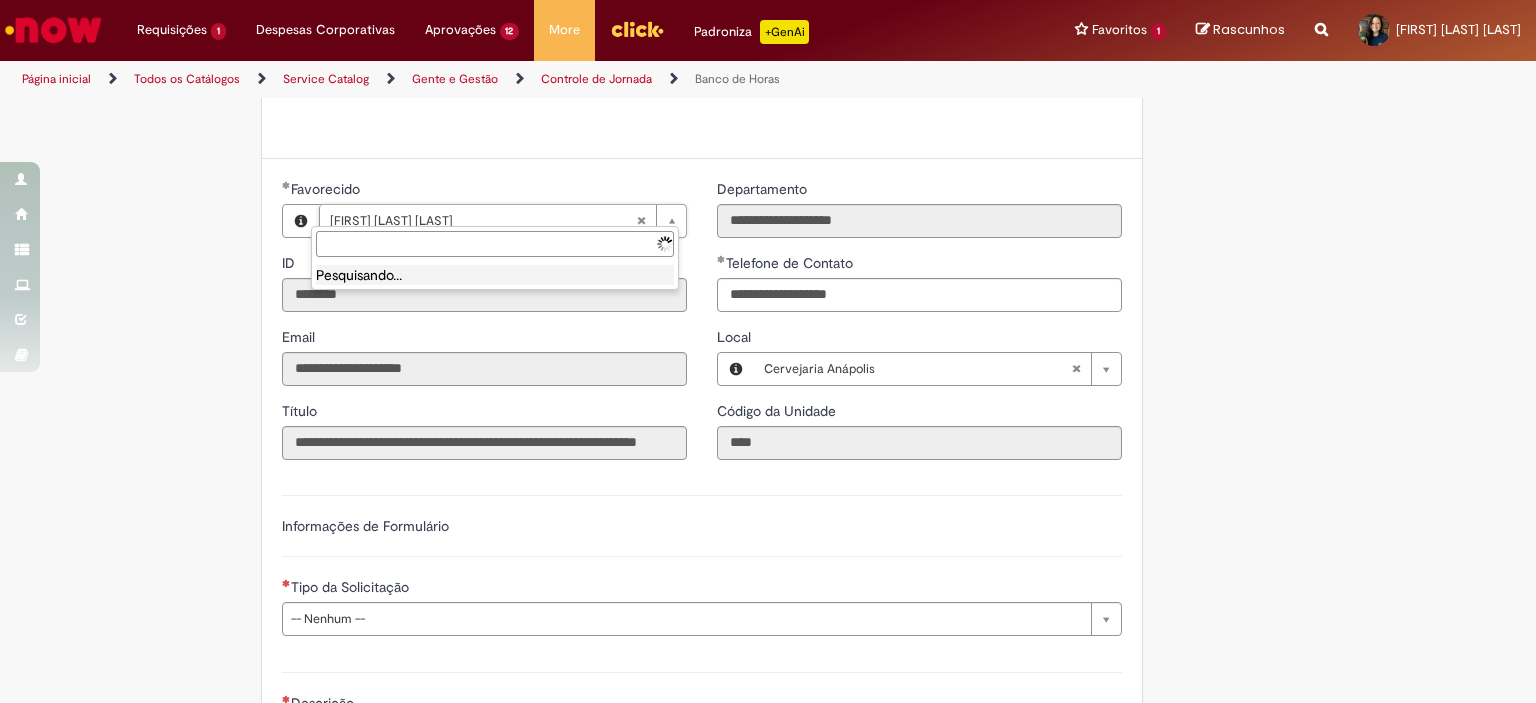 type 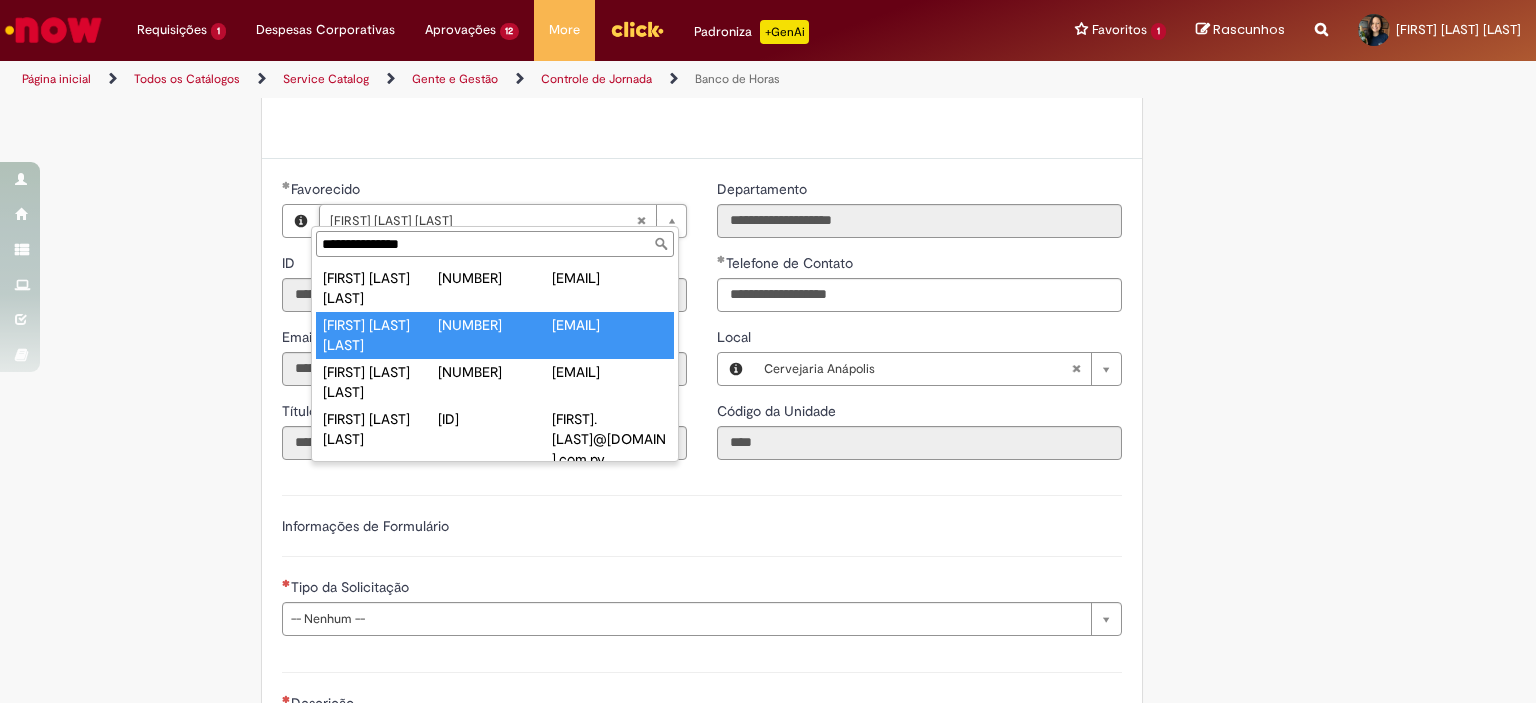 type on "**********" 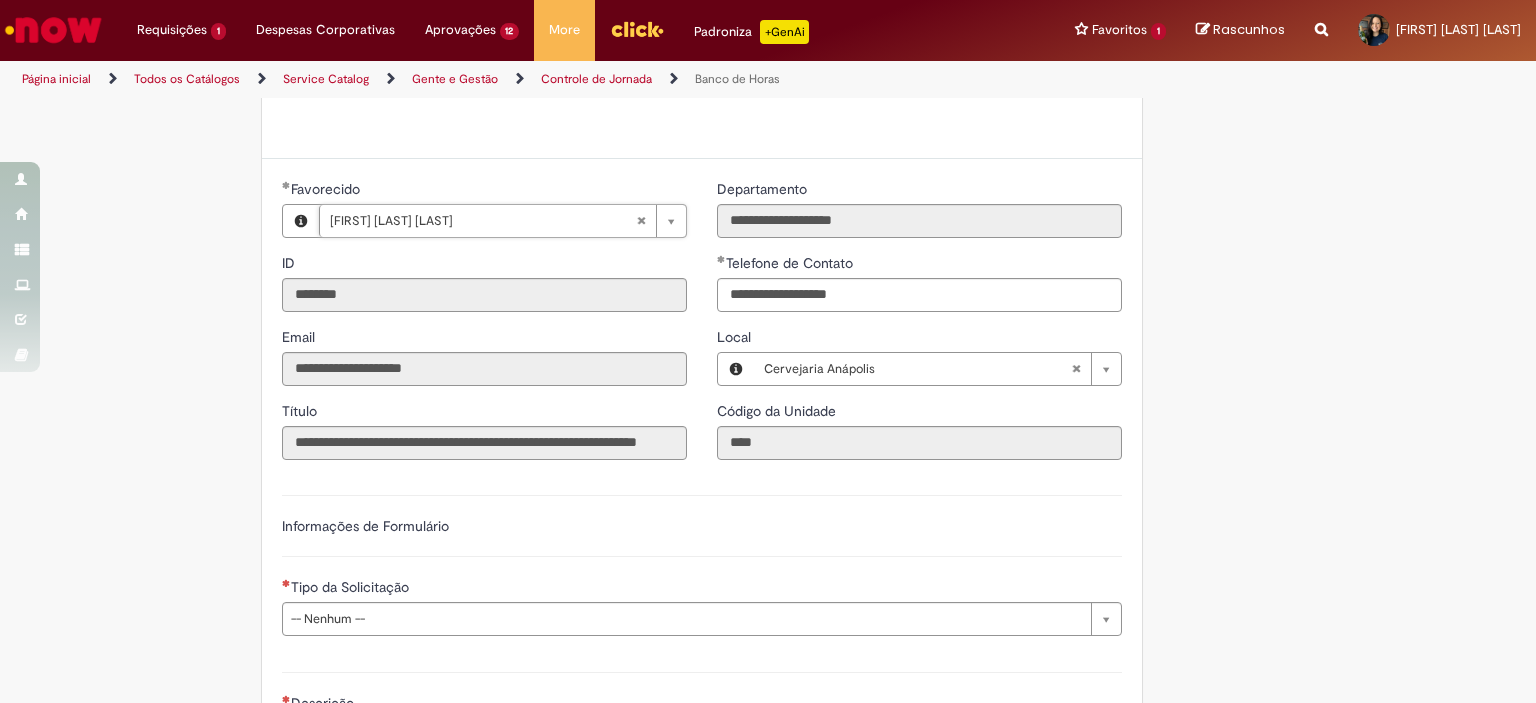 type on "********" 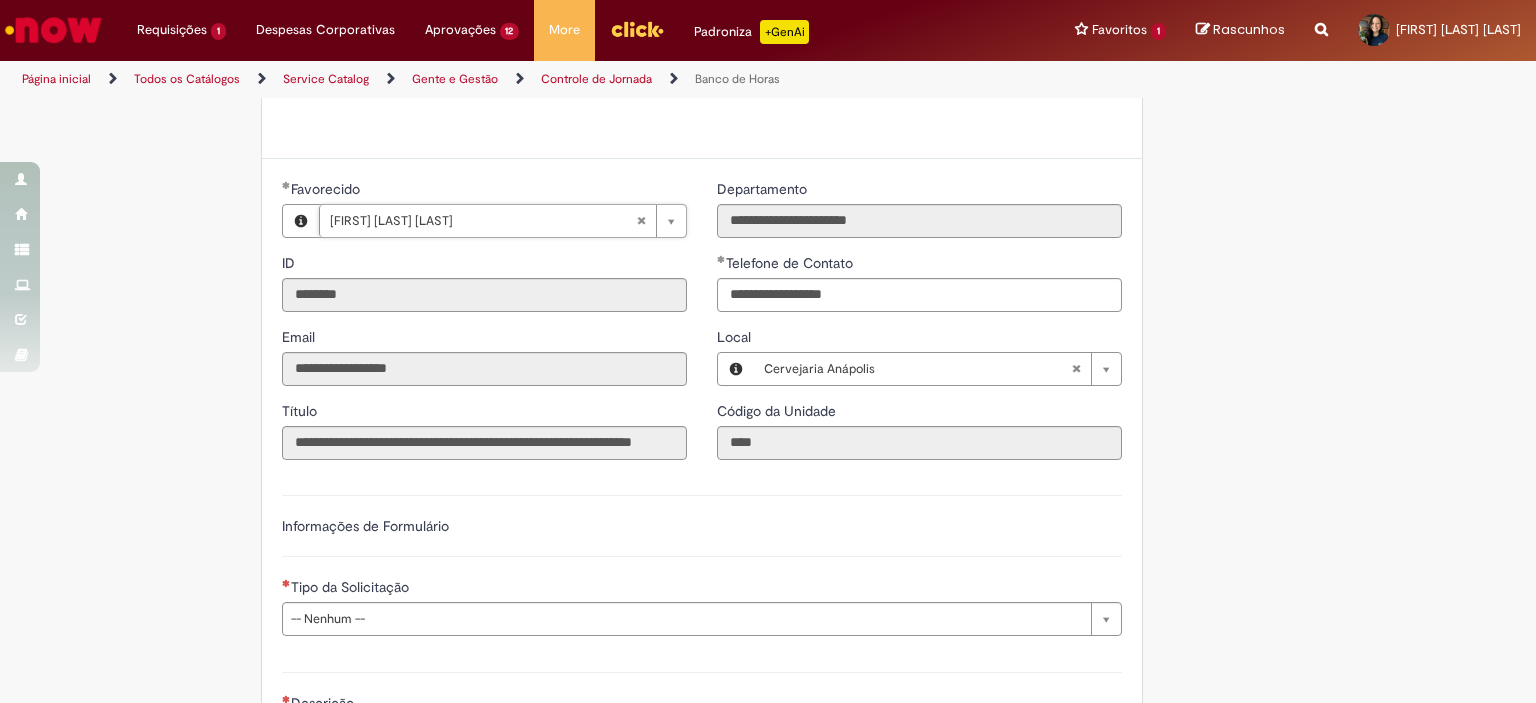 scroll, scrollTop: 0, scrollLeft: 160, axis: horizontal 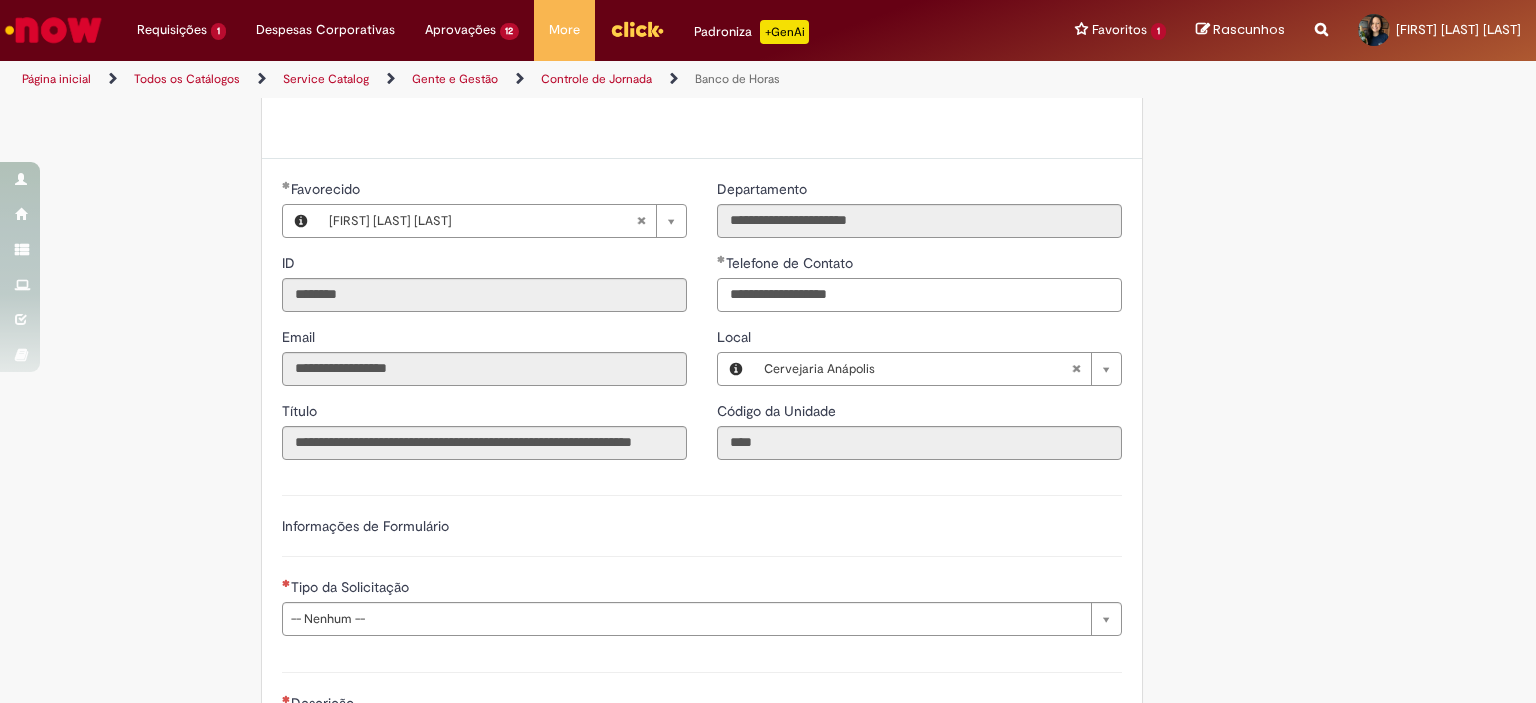 click on "**********" at bounding box center (919, 295) 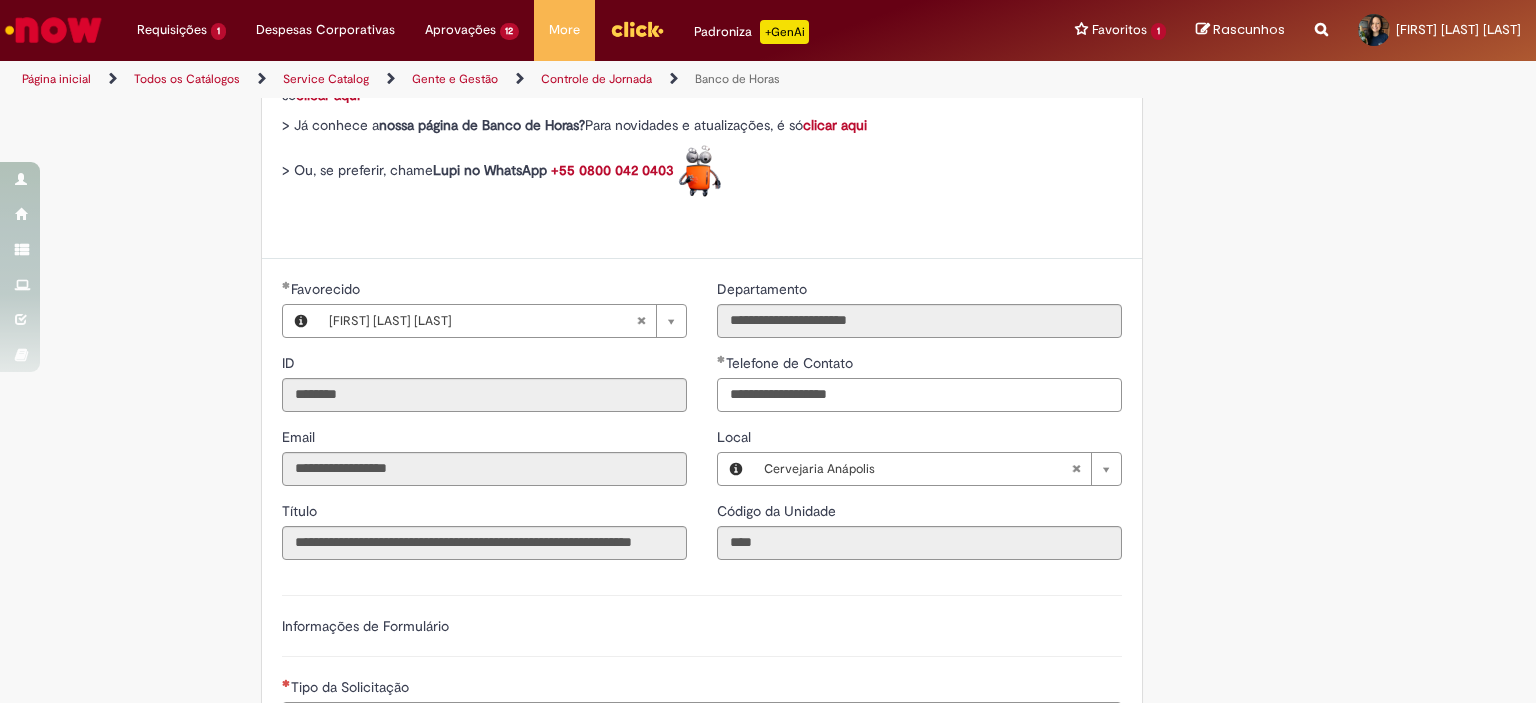scroll, scrollTop: 1000, scrollLeft: 0, axis: vertical 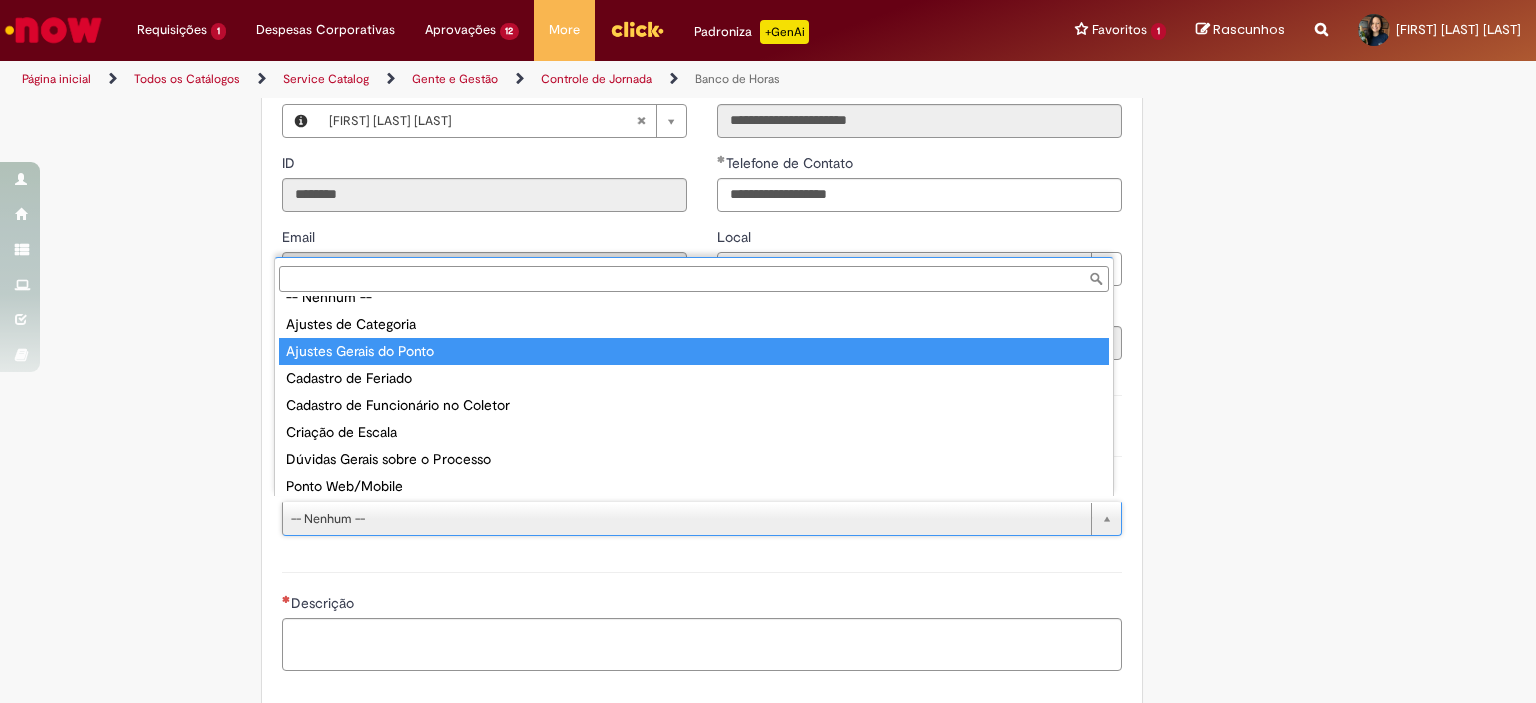 type on "**********" 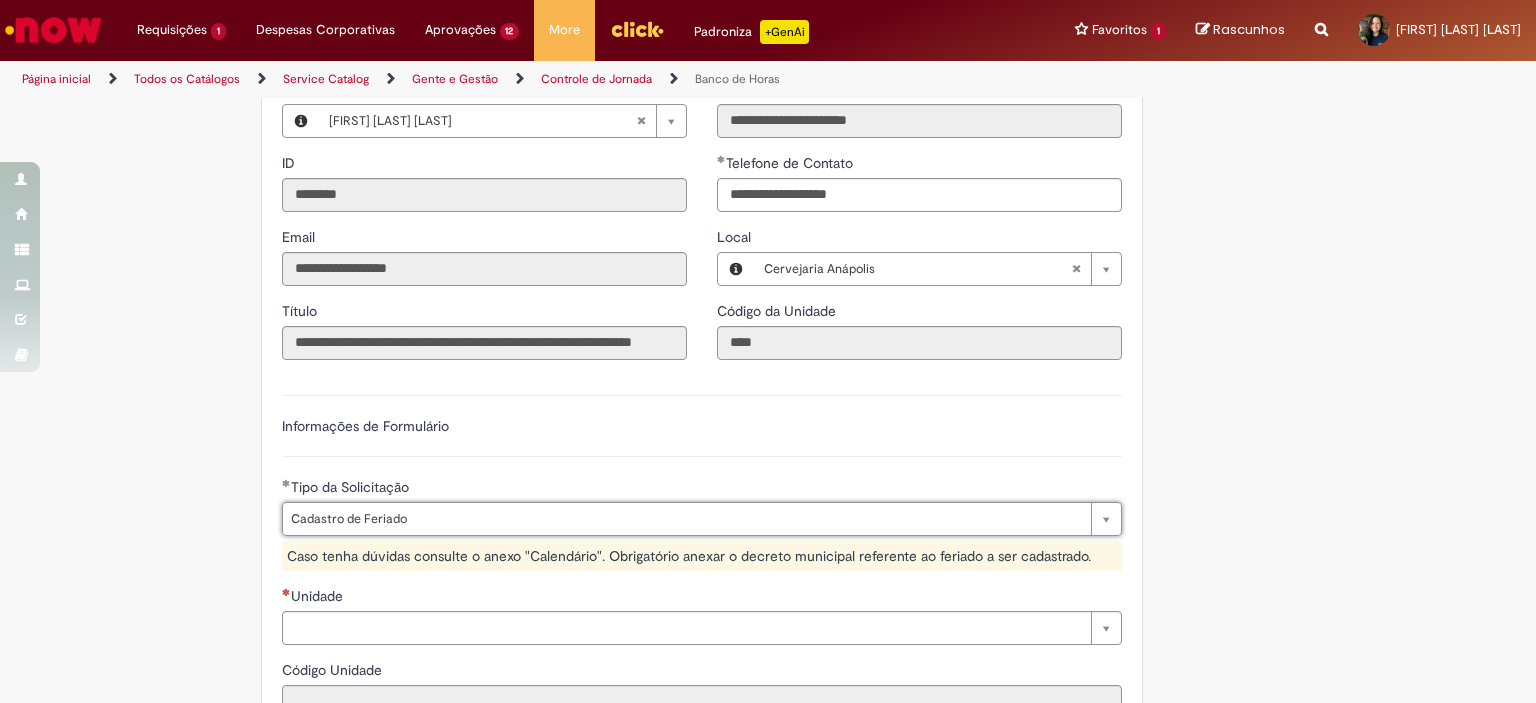 click on "**********" at bounding box center (670, 477) 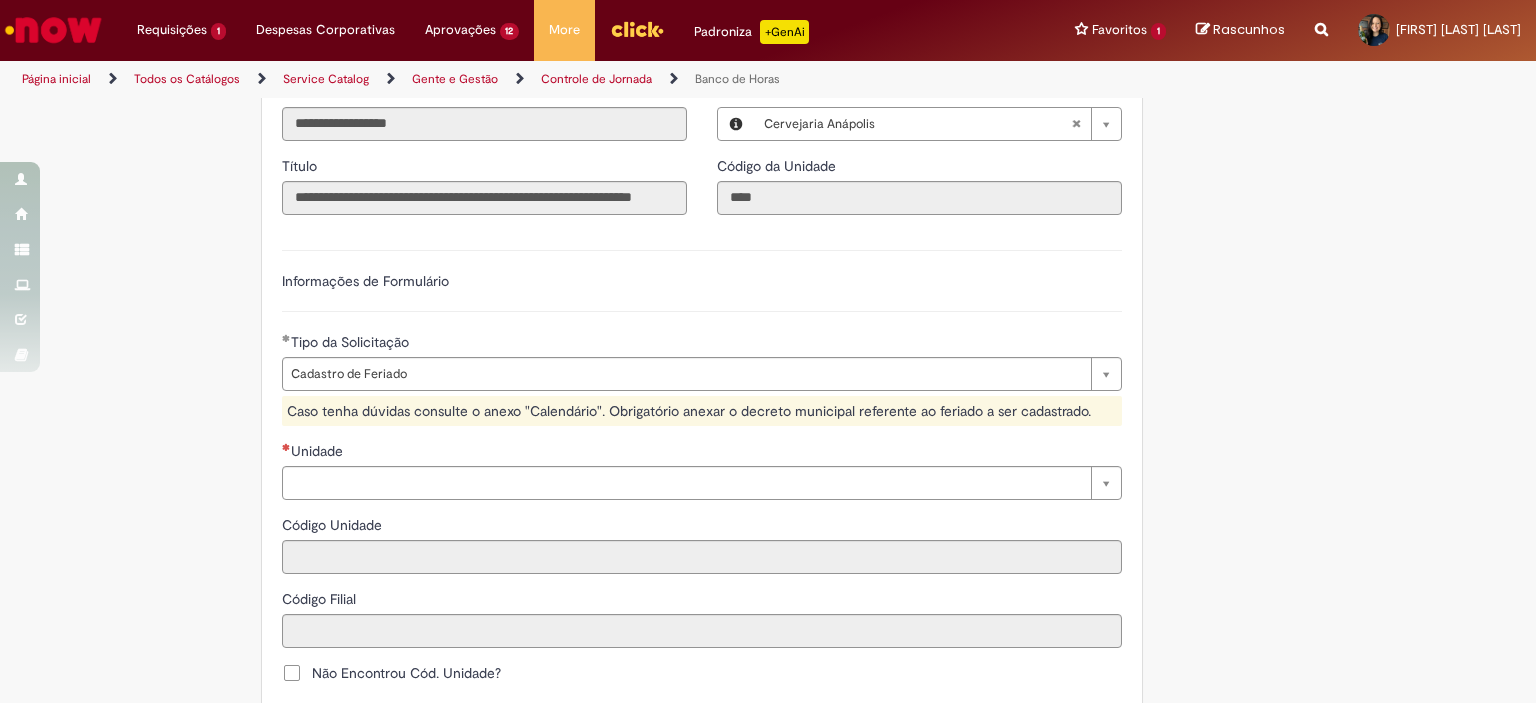 scroll, scrollTop: 1200, scrollLeft: 0, axis: vertical 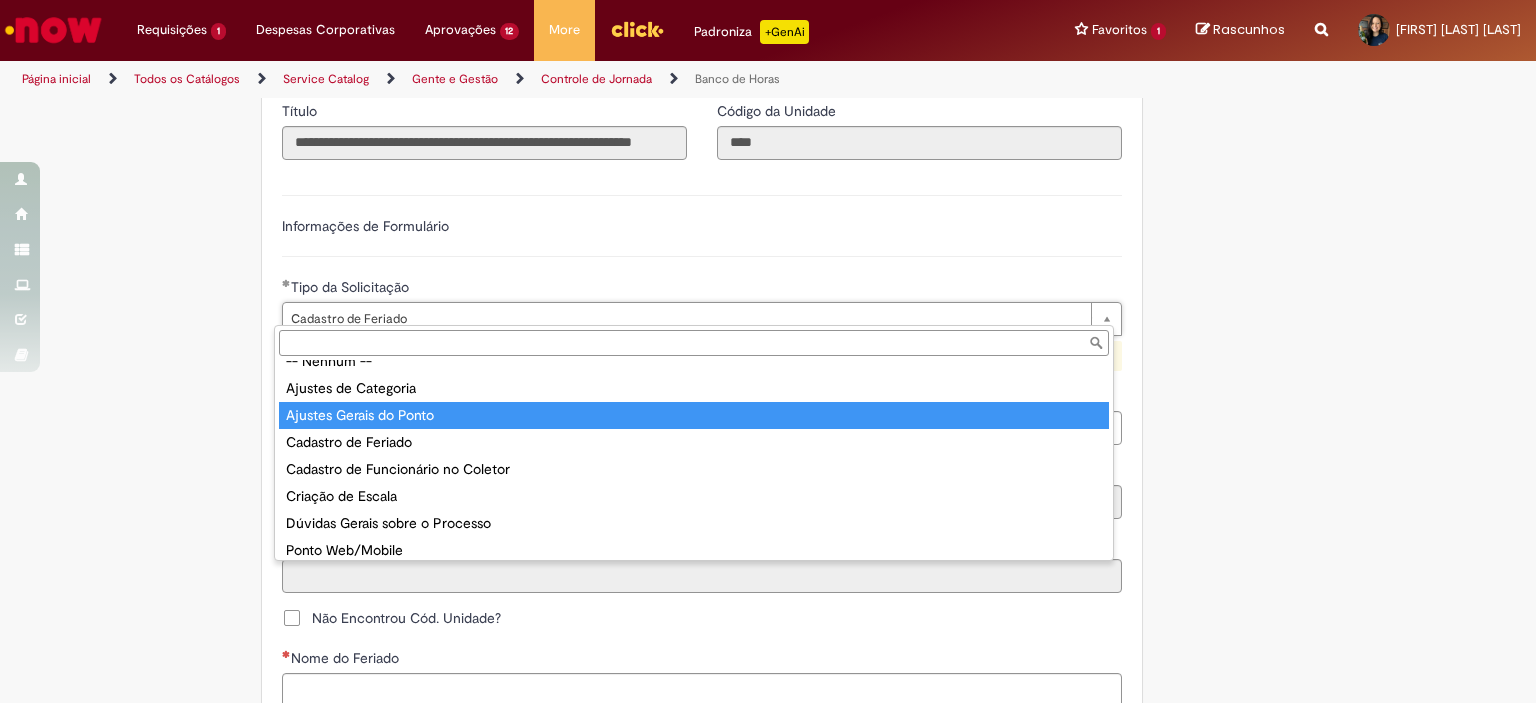 type on "**********" 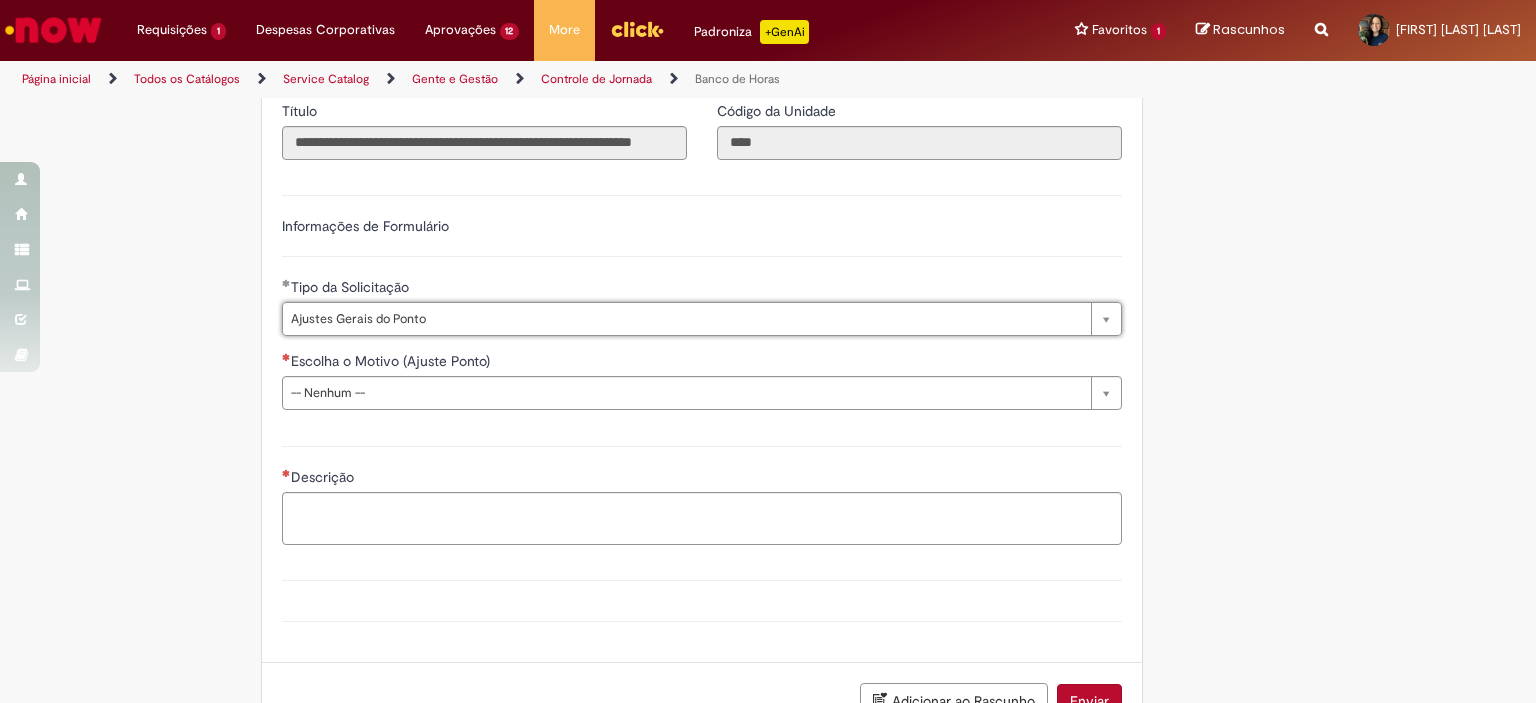 scroll, scrollTop: 0, scrollLeft: 125, axis: horizontal 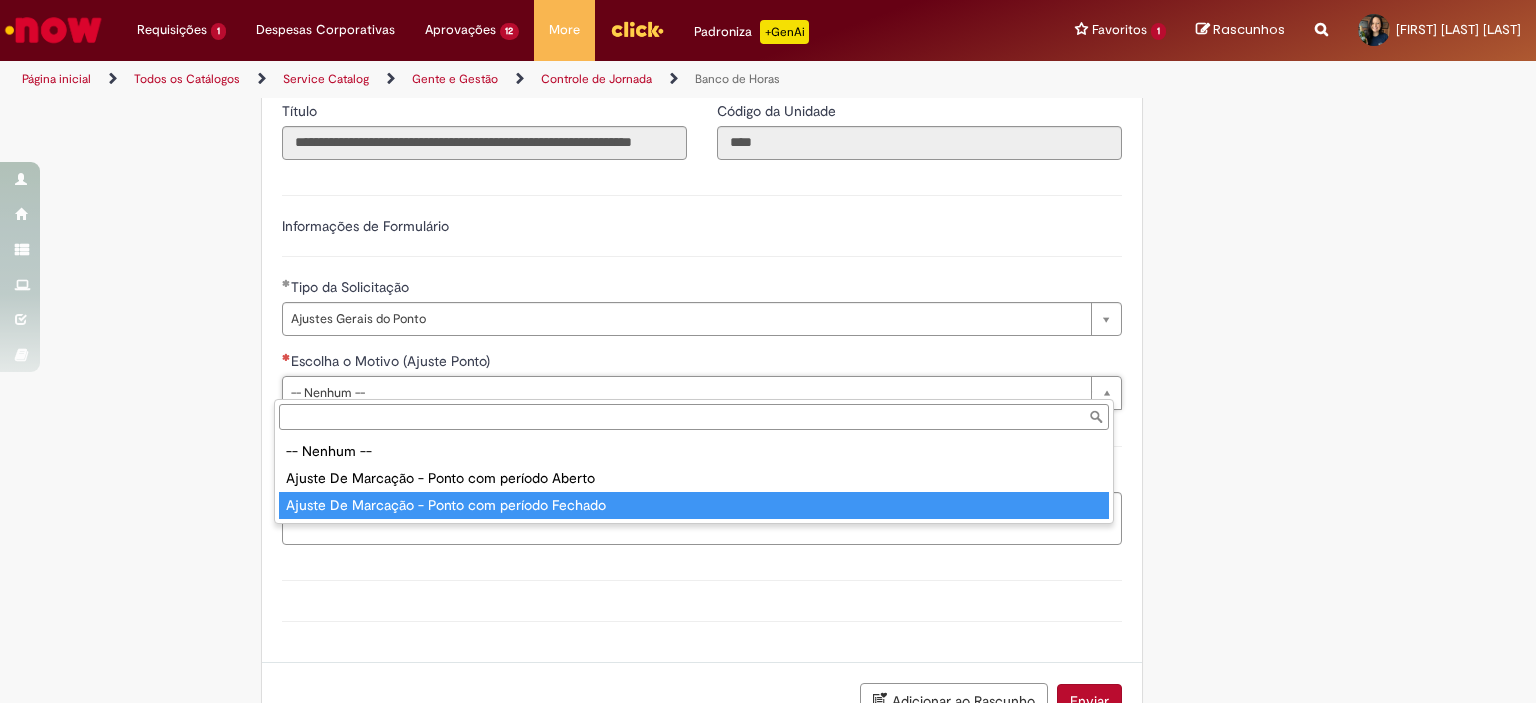 type on "**********" 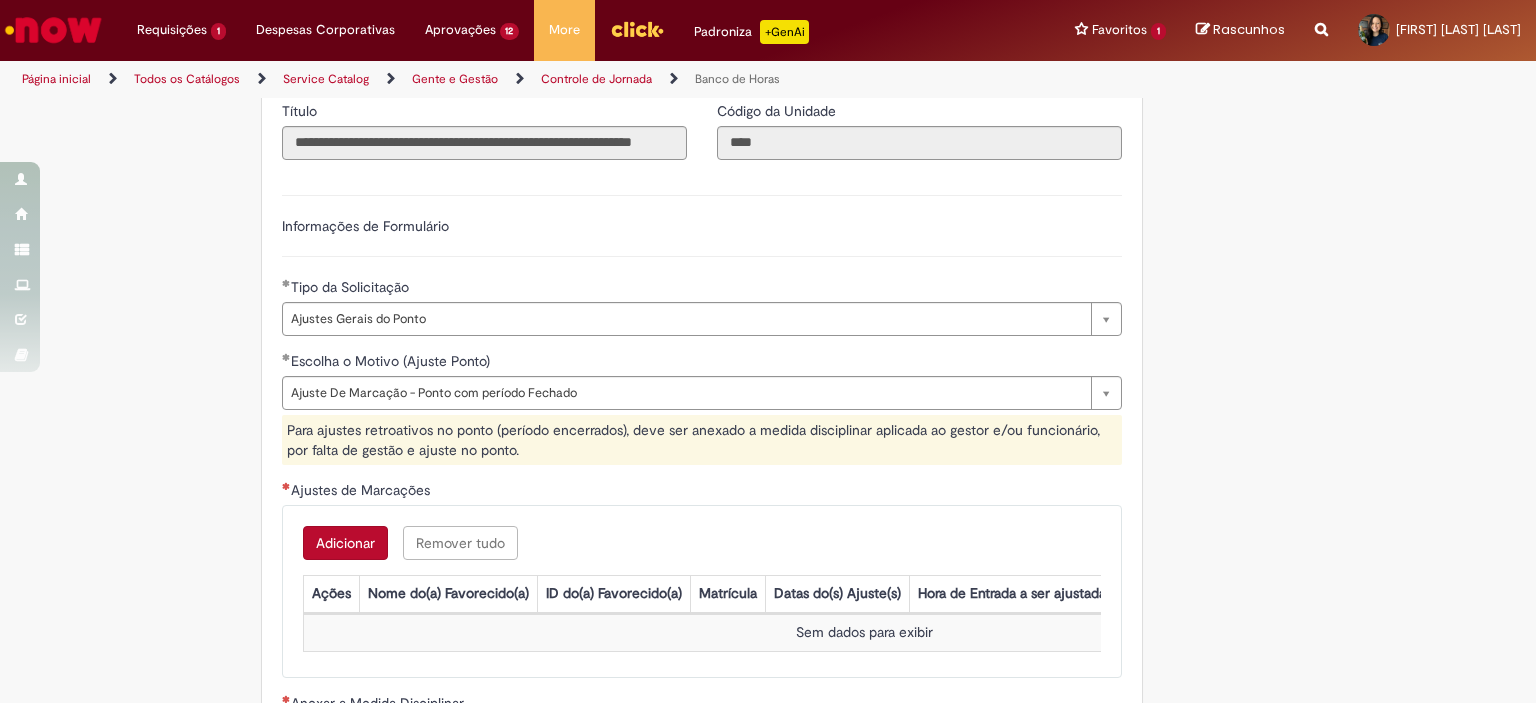click on "Ajustes de Marcações" at bounding box center [702, 492] 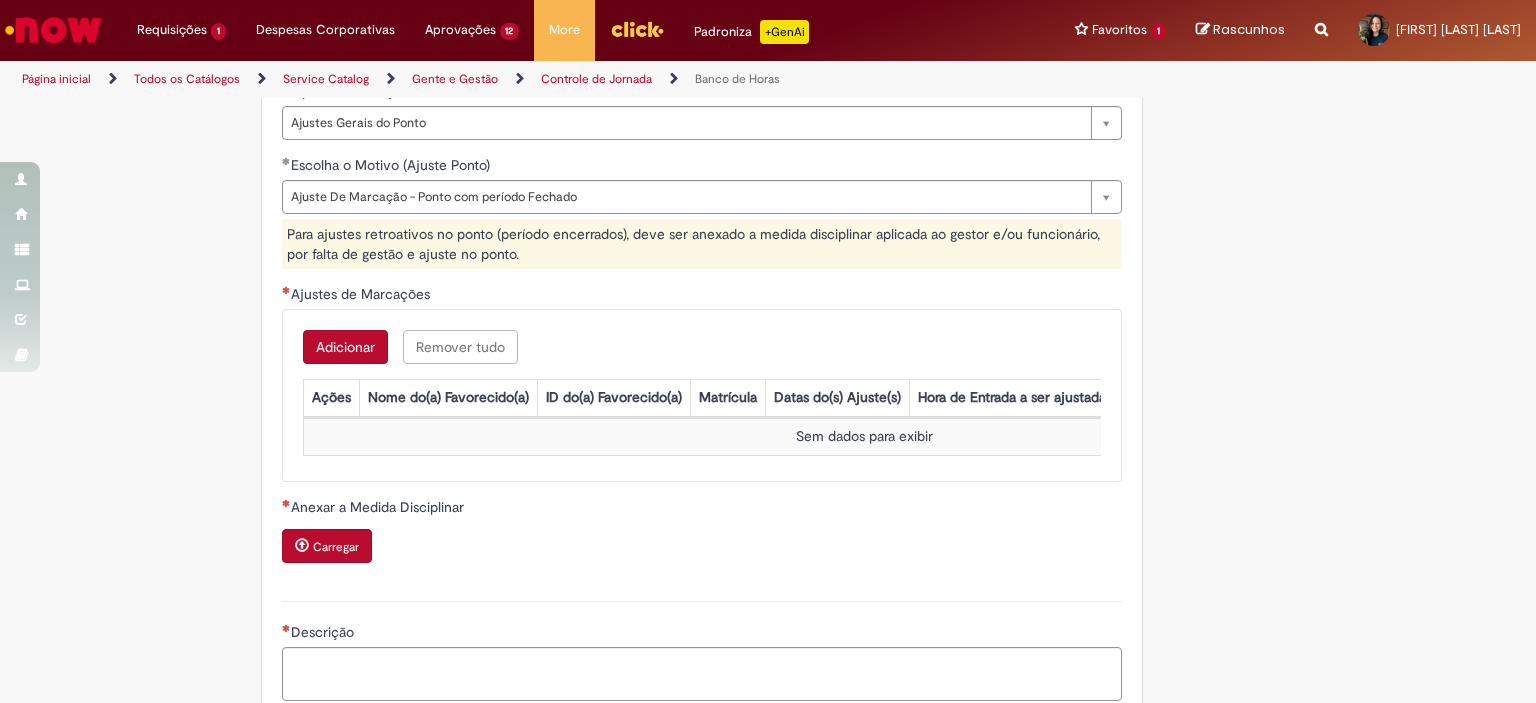 scroll, scrollTop: 1400, scrollLeft: 0, axis: vertical 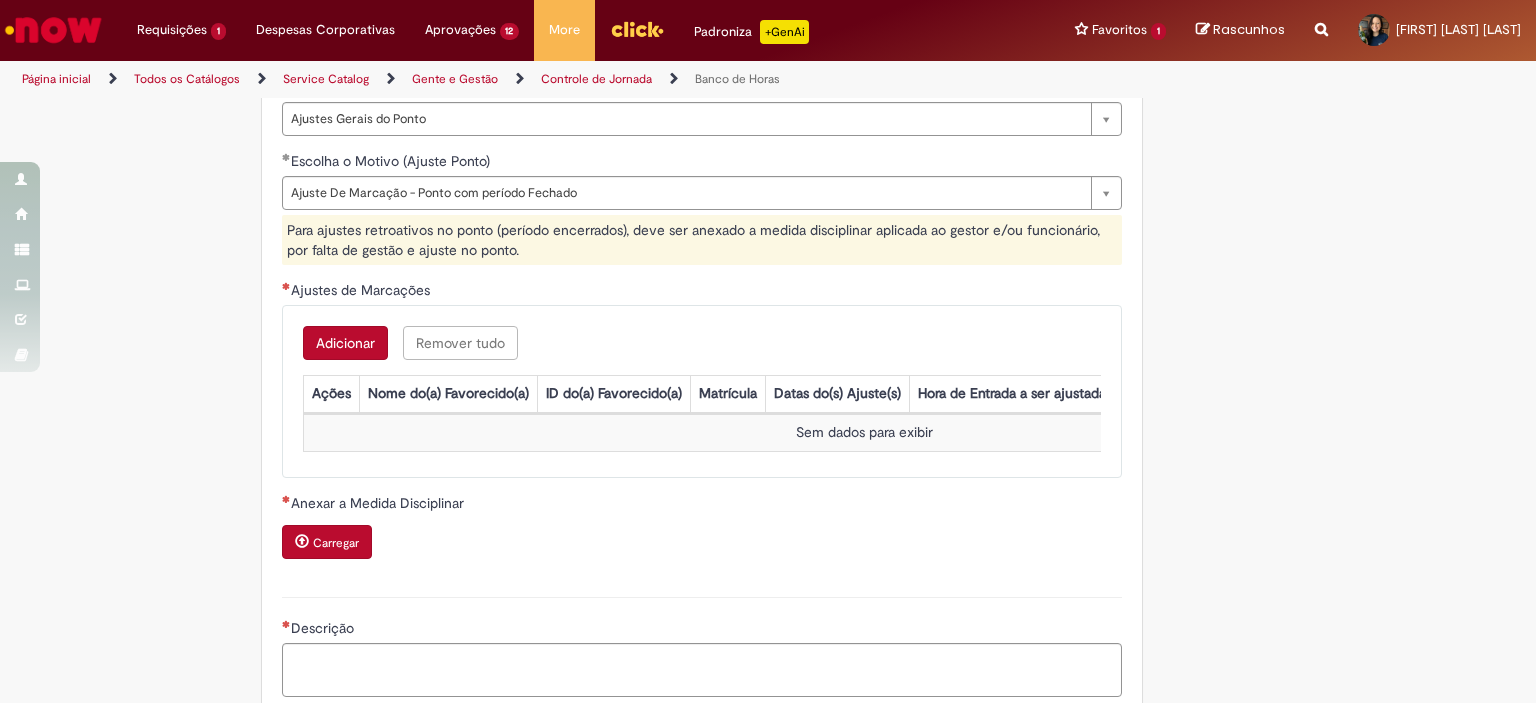 click on "Adicionar" at bounding box center (345, 343) 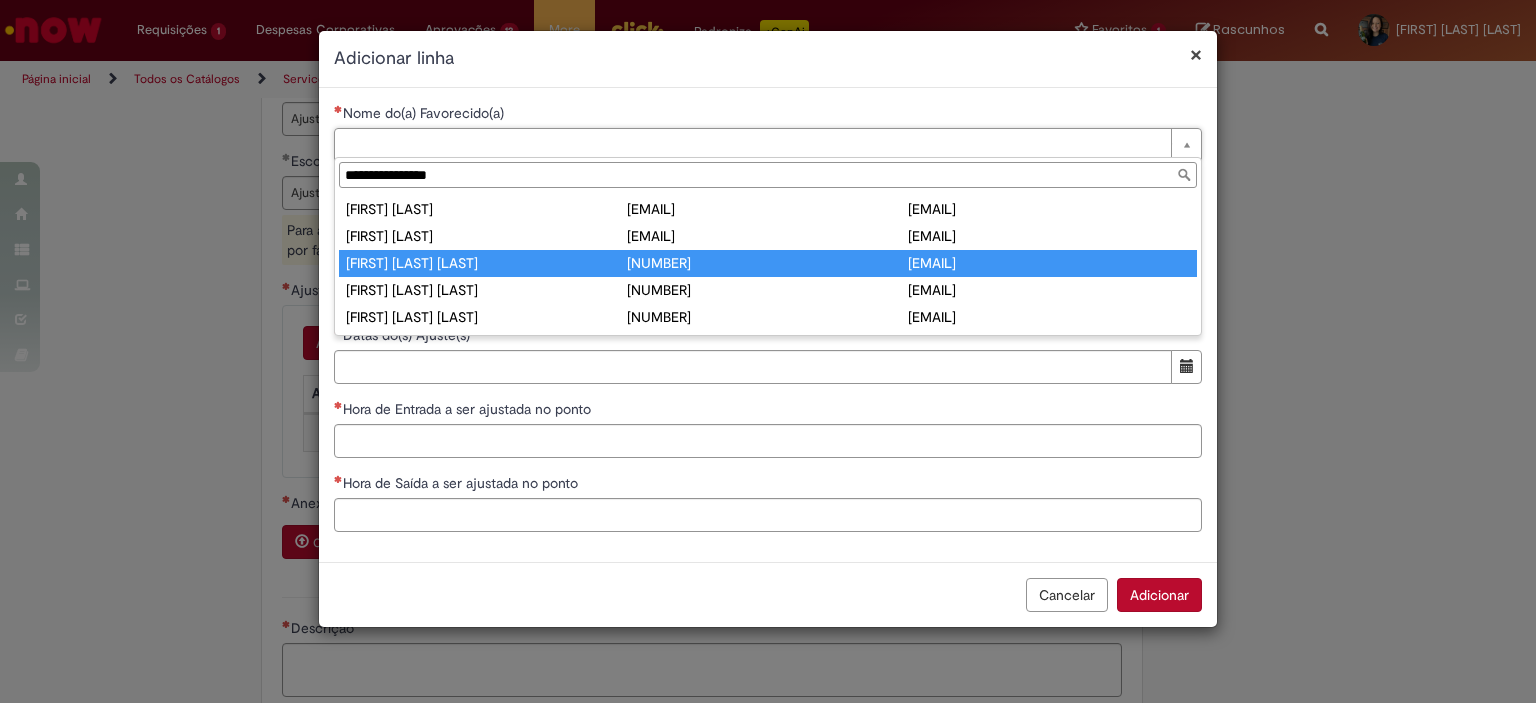 type on "**********" 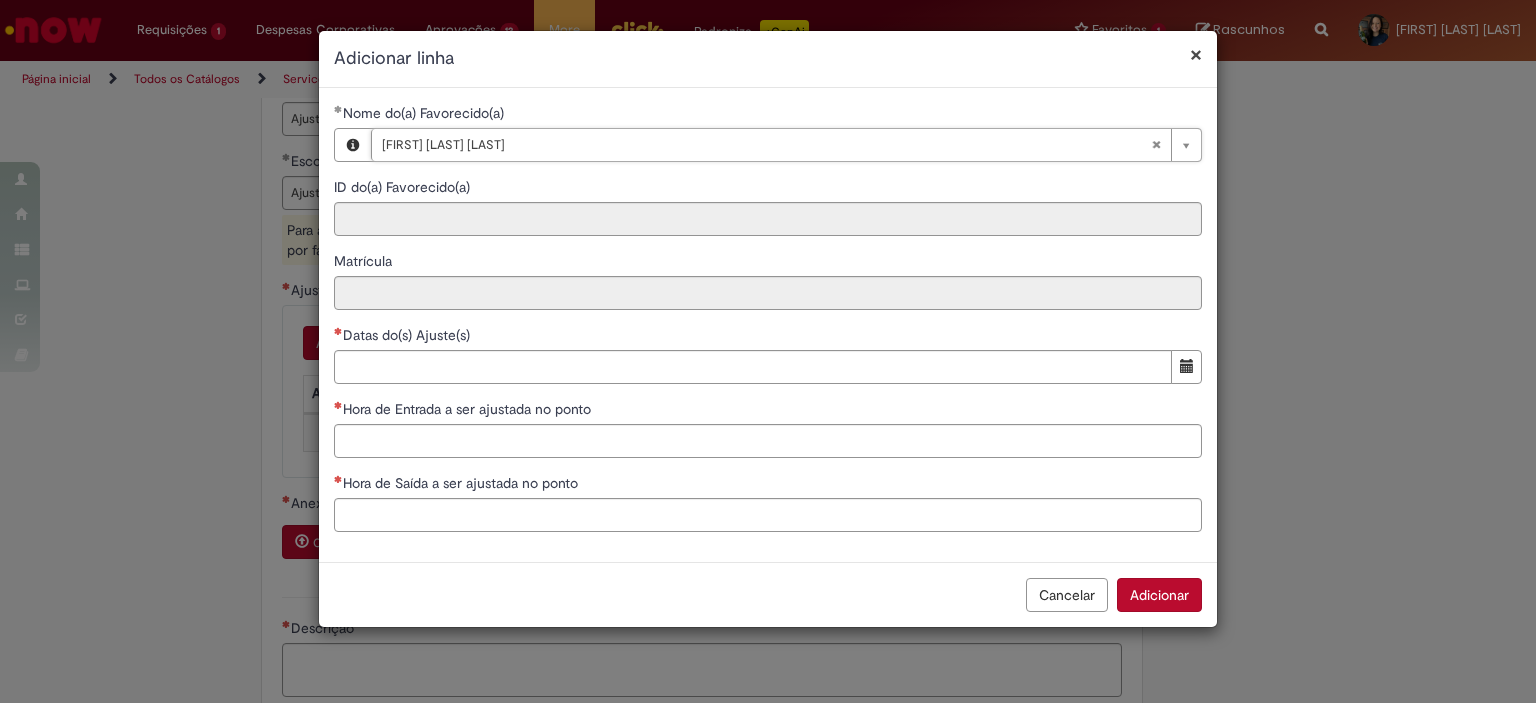 type on "********" 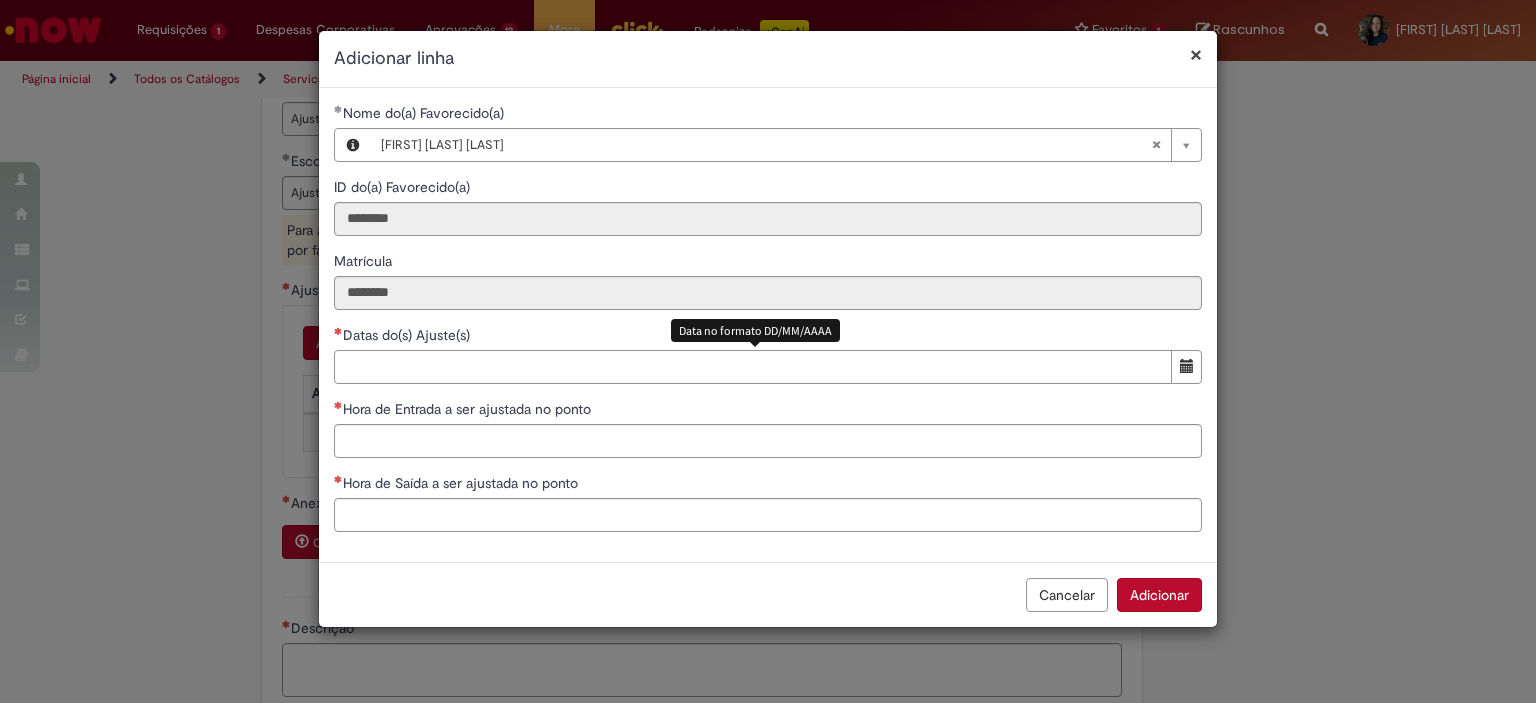 click on "Datas do(s) Ajuste(s)" at bounding box center (753, 367) 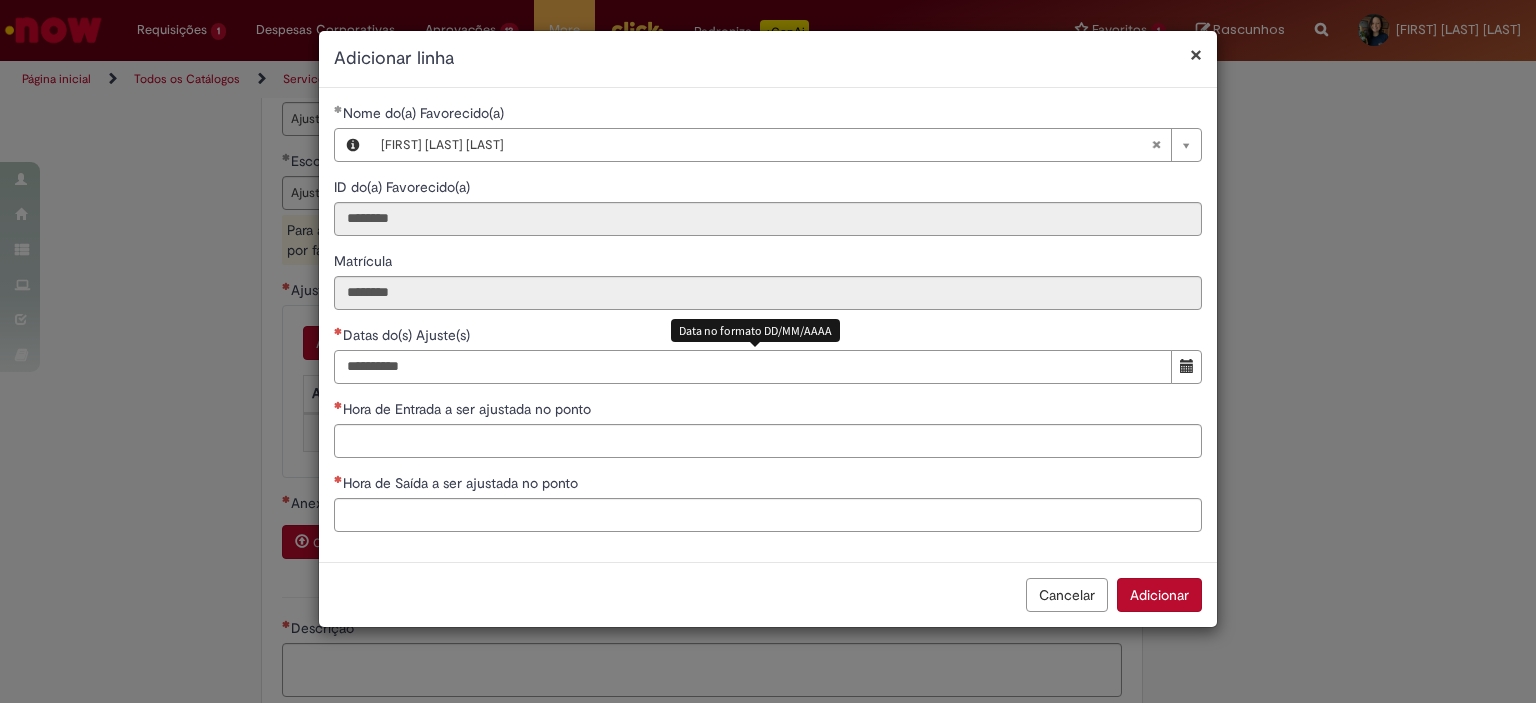type on "**********" 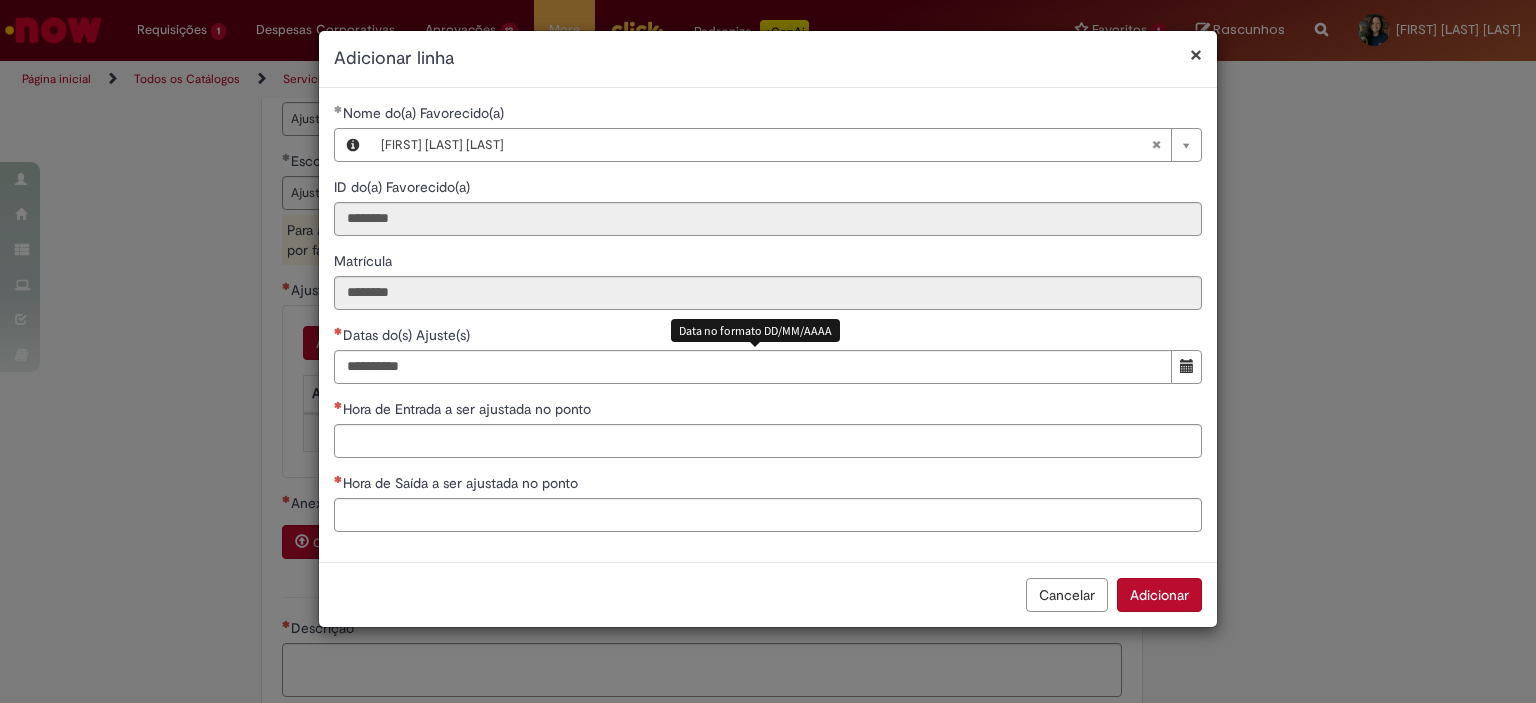 type 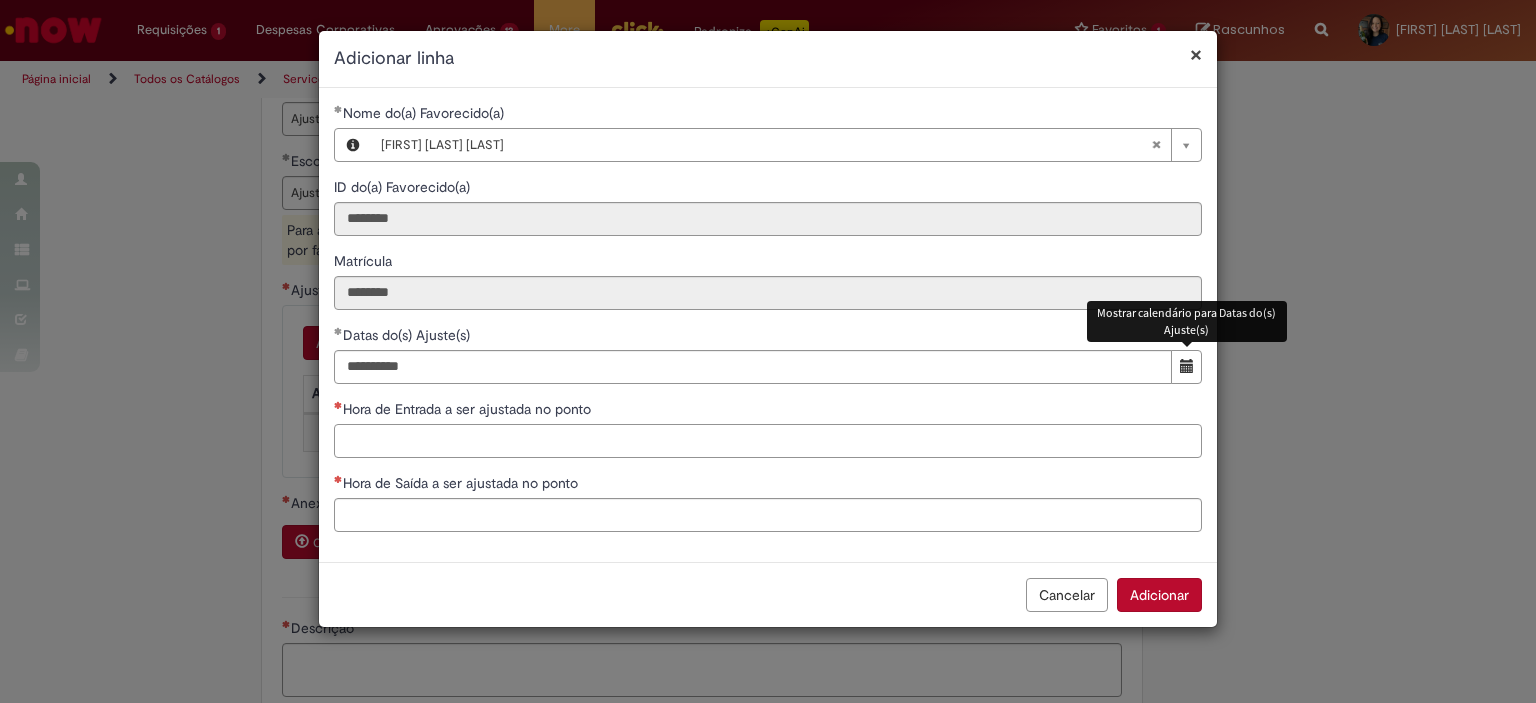 click on "Hora de Entrada a ser ajustada no ponto" at bounding box center (768, 441) 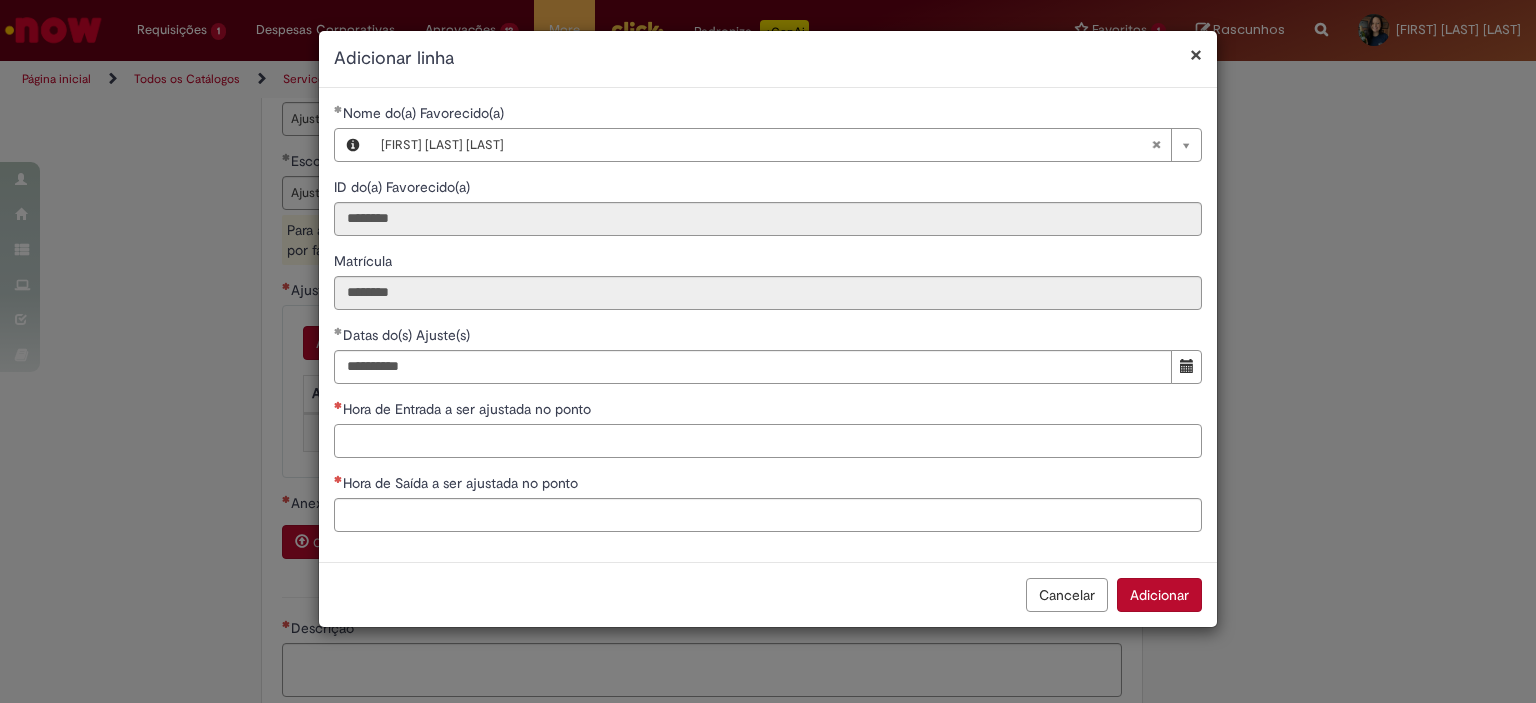 type on "*" 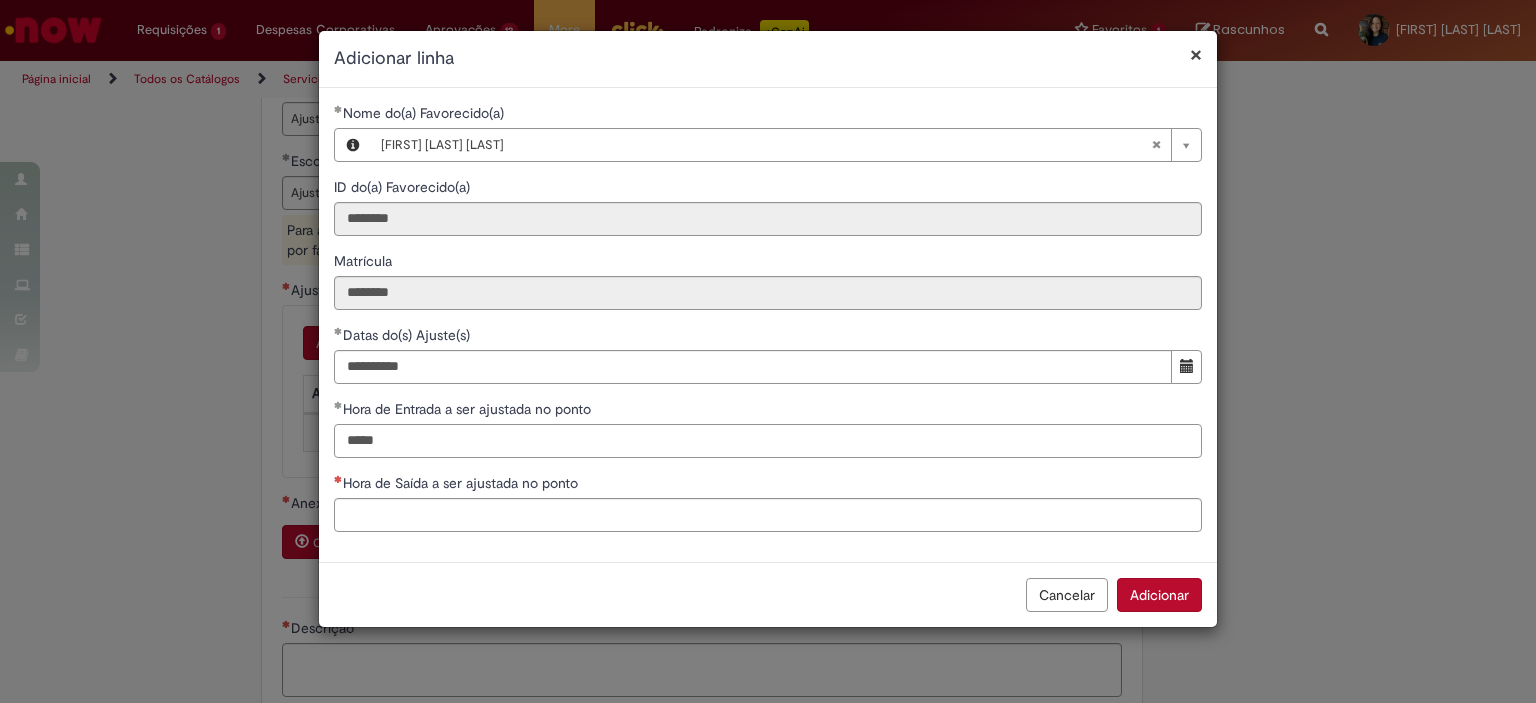 type on "*****" 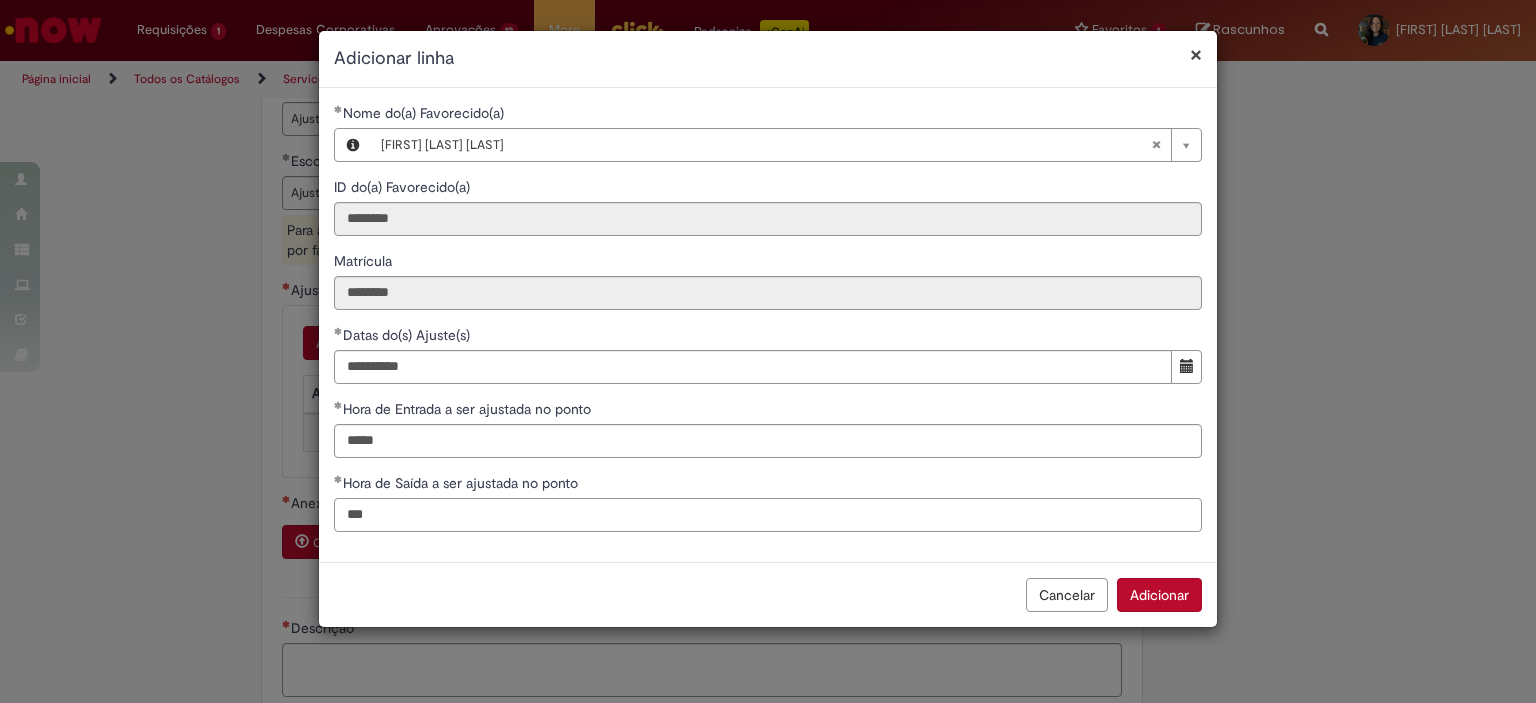 type on "***" 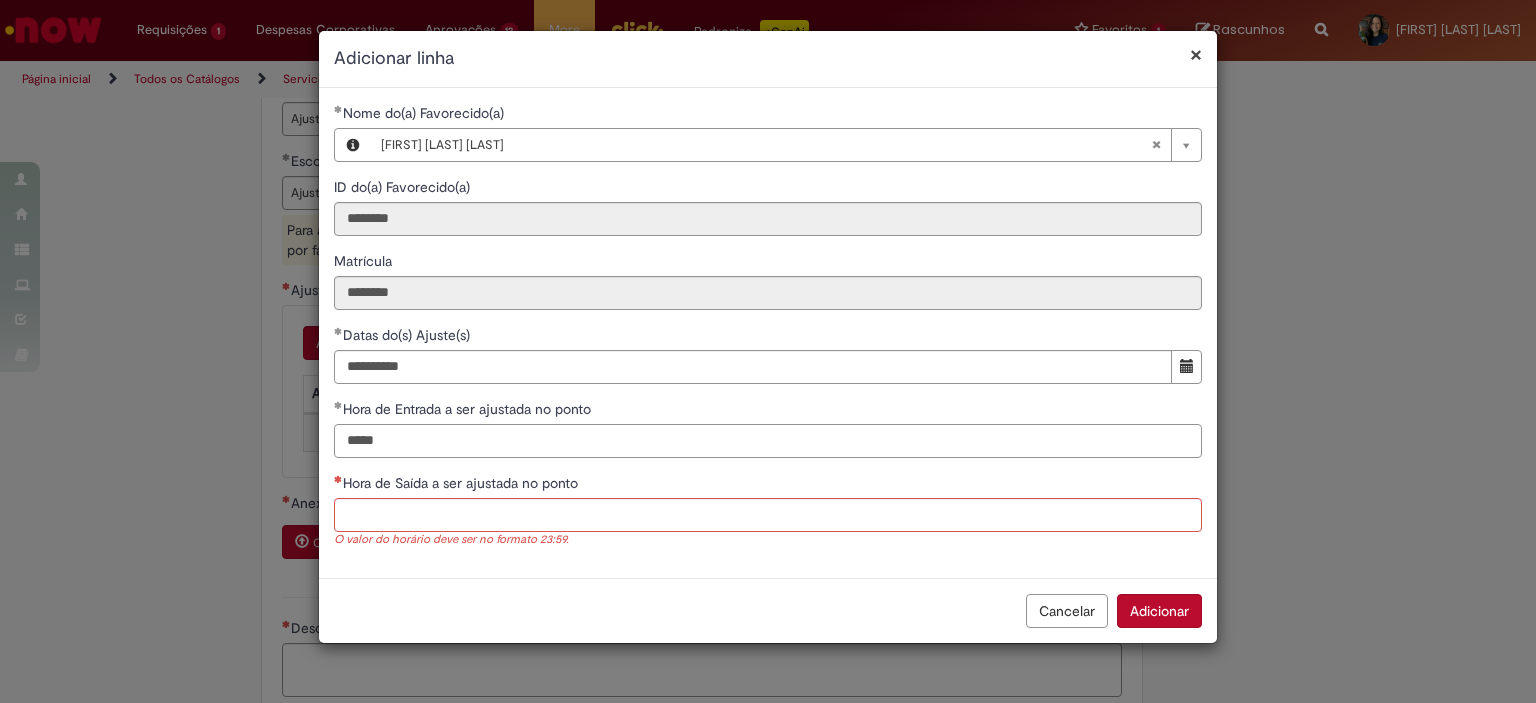 click on "*****" at bounding box center [768, 441] 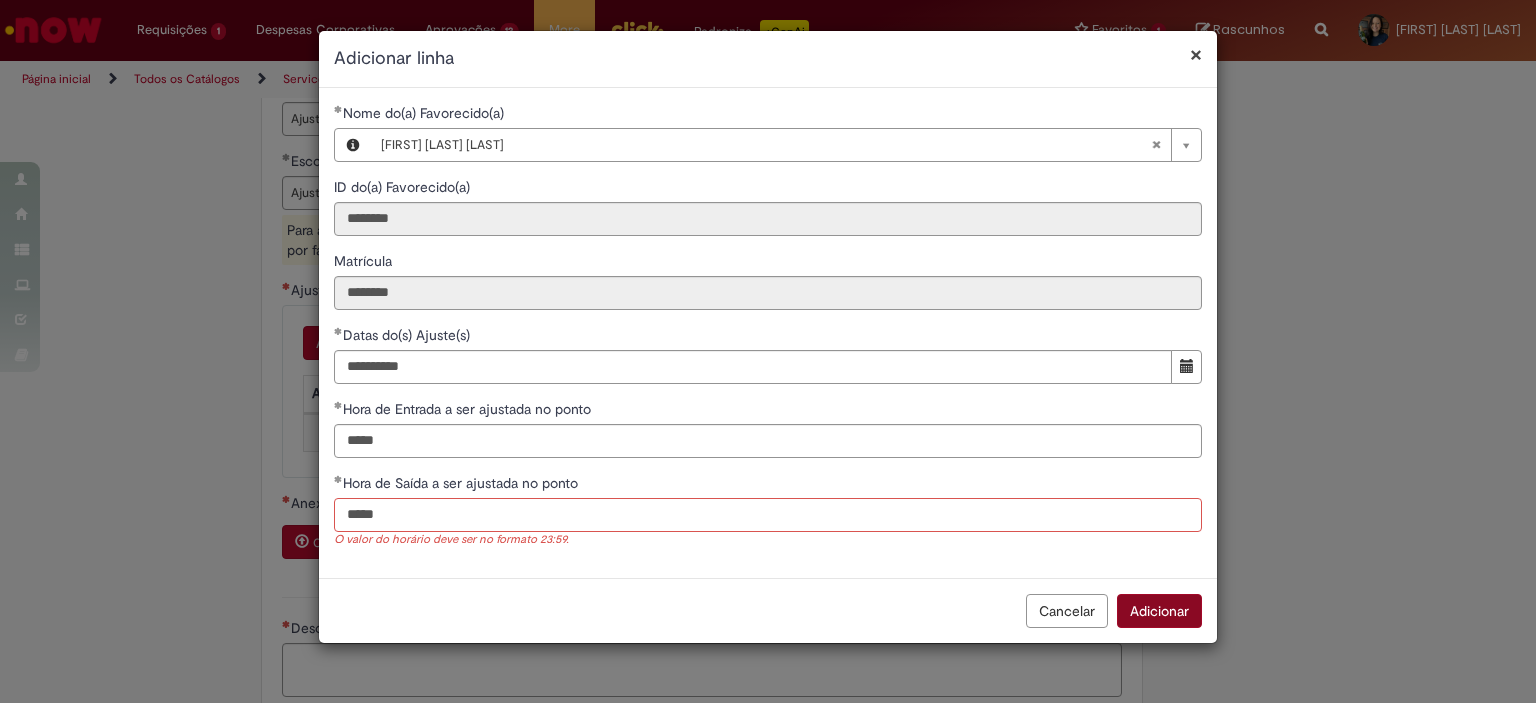 type on "*****" 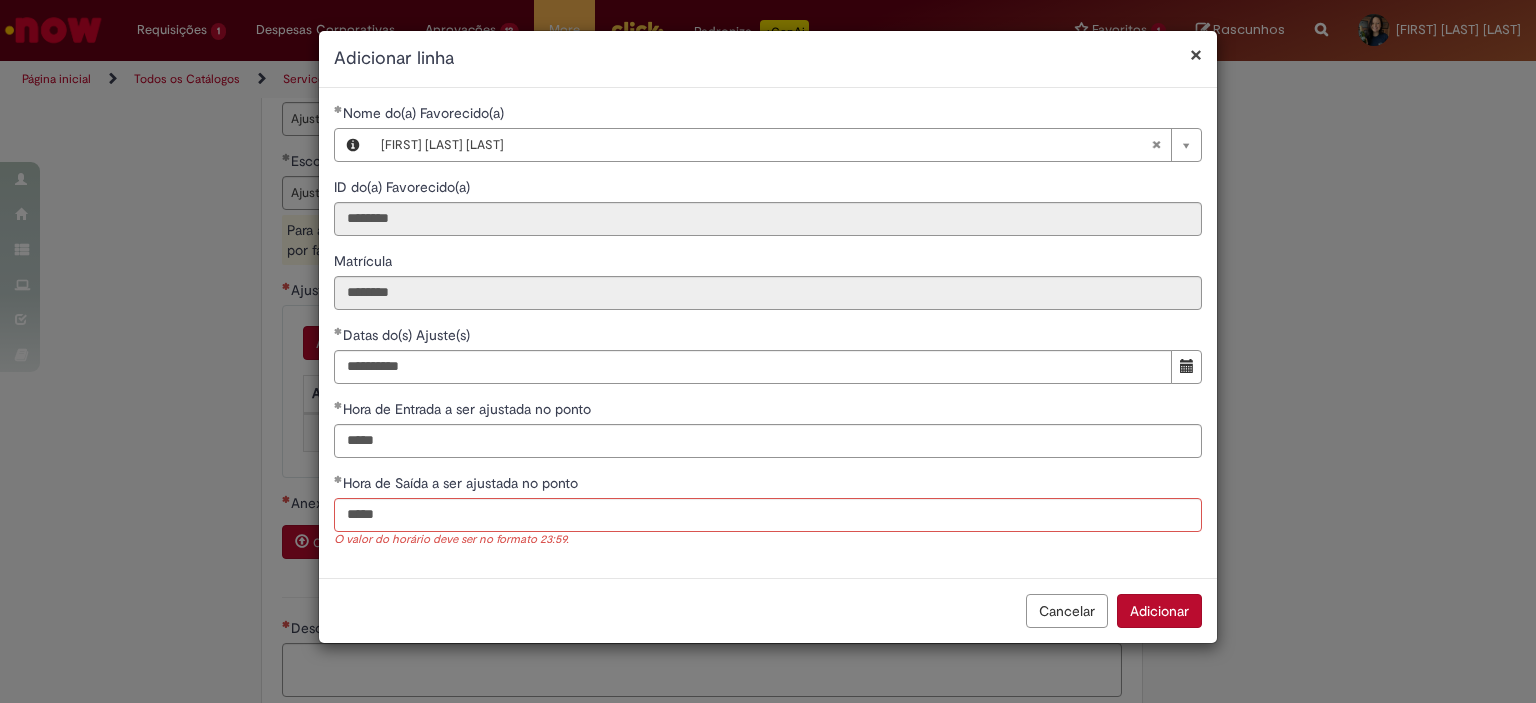 click on "Adicionar" at bounding box center (1159, 611) 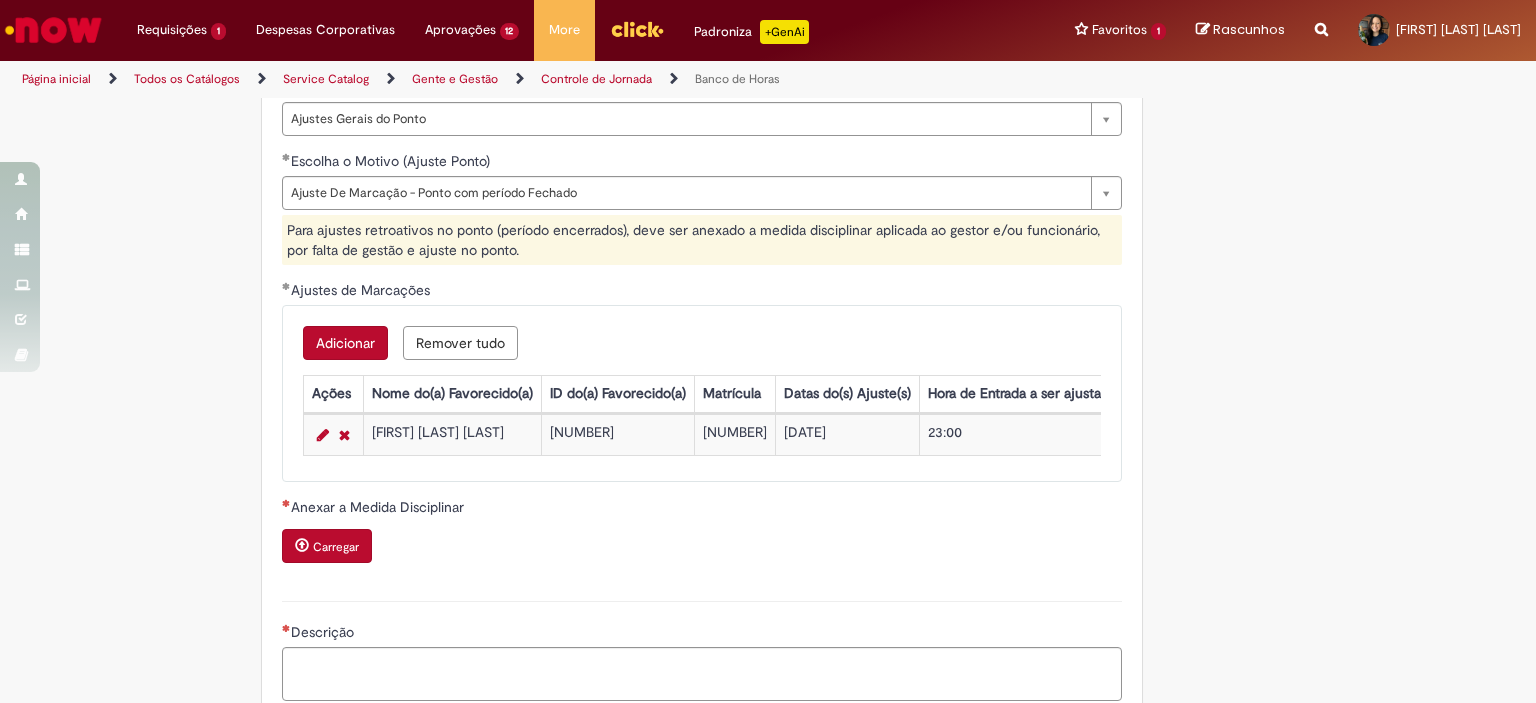 scroll, scrollTop: 1600, scrollLeft: 0, axis: vertical 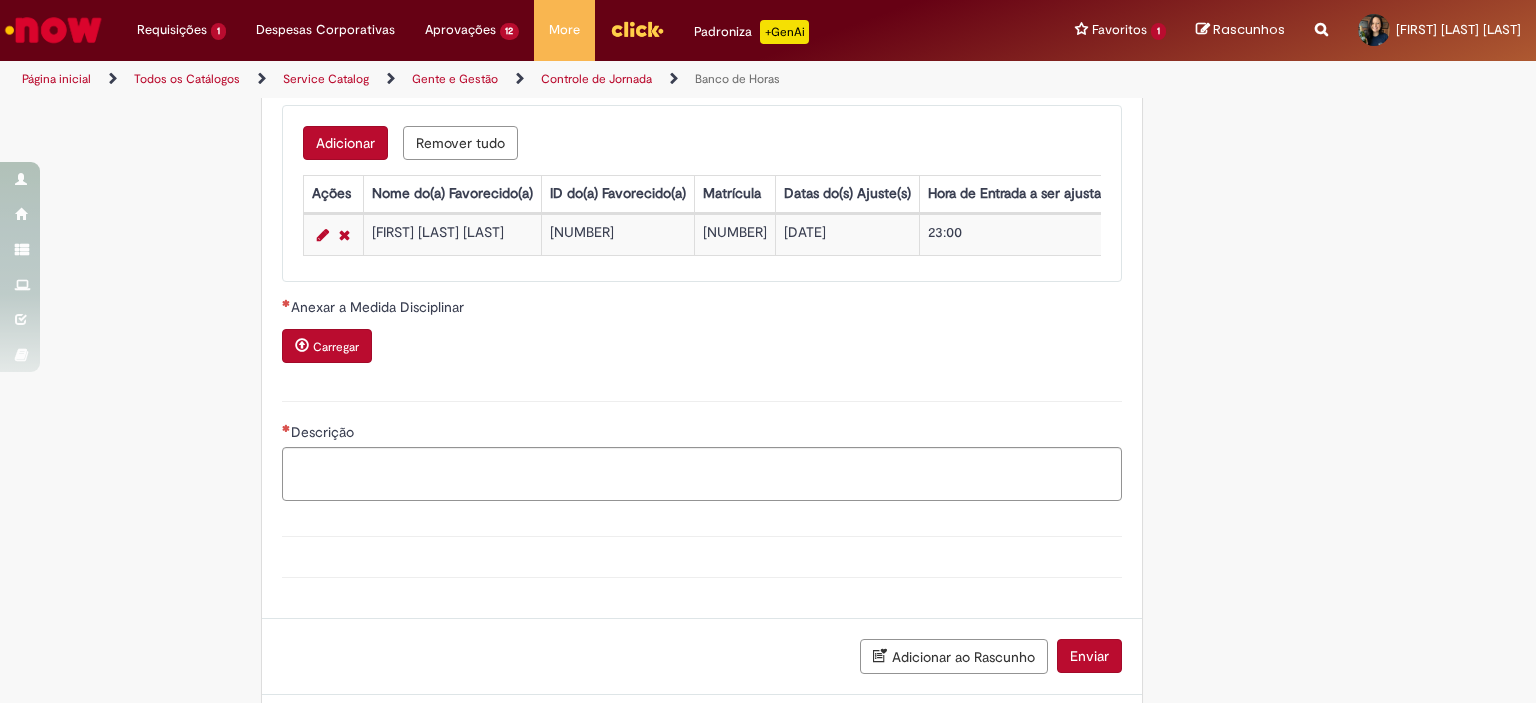 click on "Carregar" at bounding box center [327, 346] 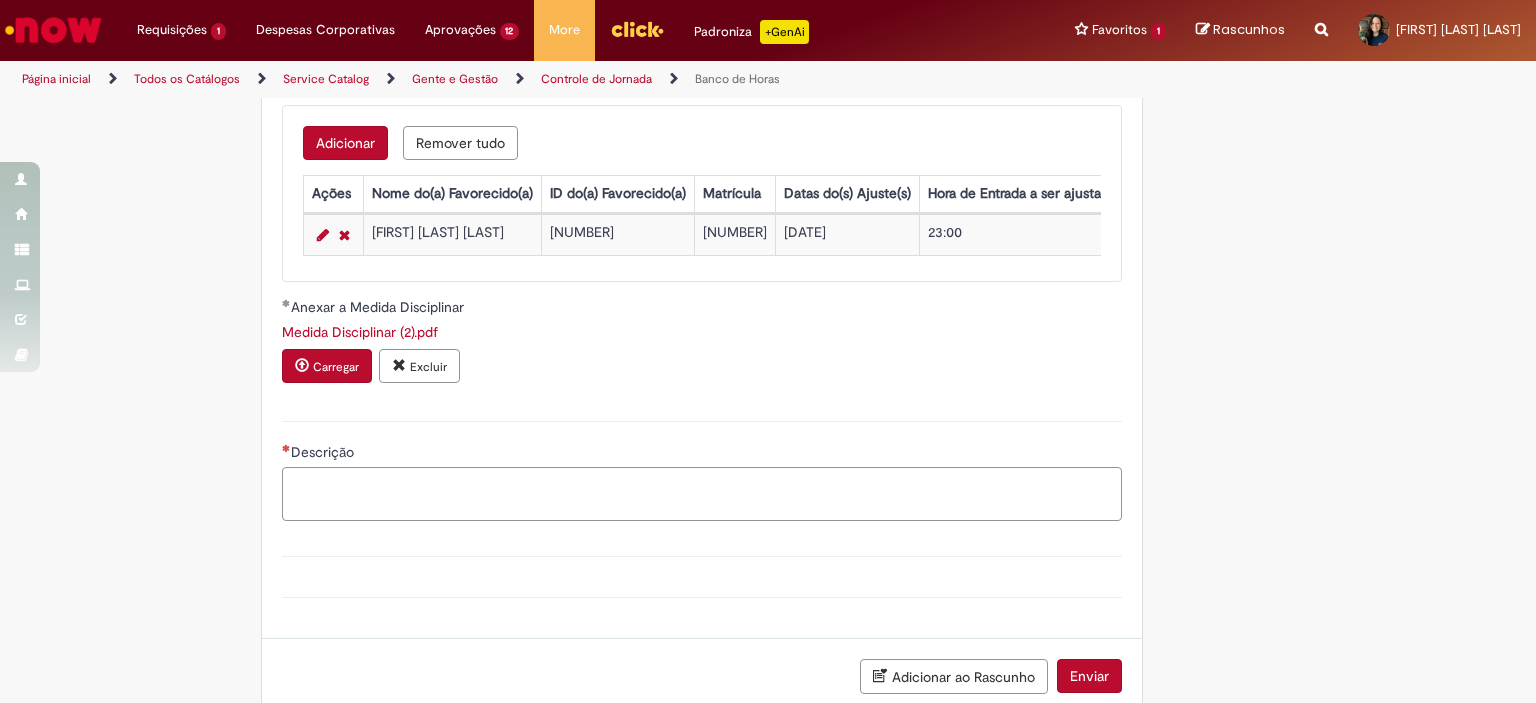 click on "Descrição" at bounding box center (702, 494) 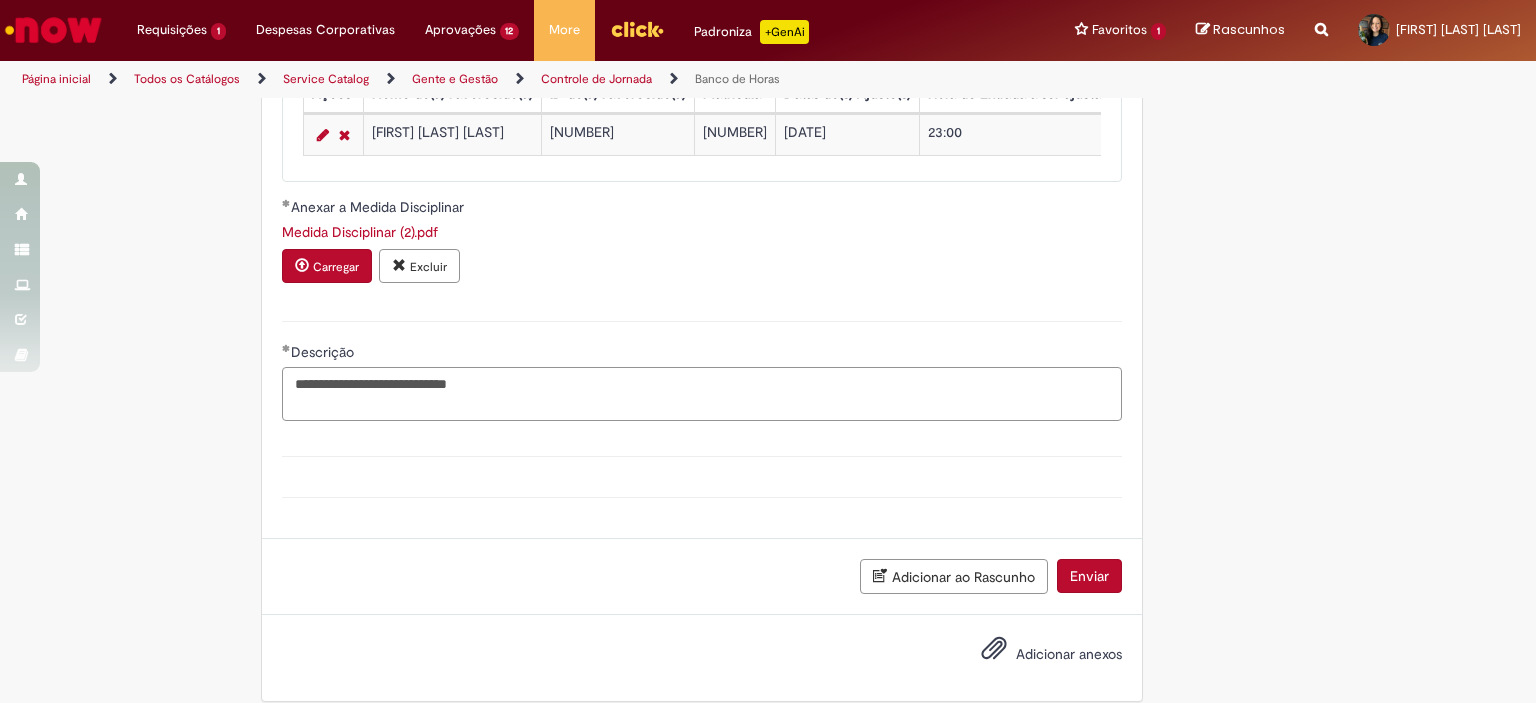scroll, scrollTop: 1740, scrollLeft: 0, axis: vertical 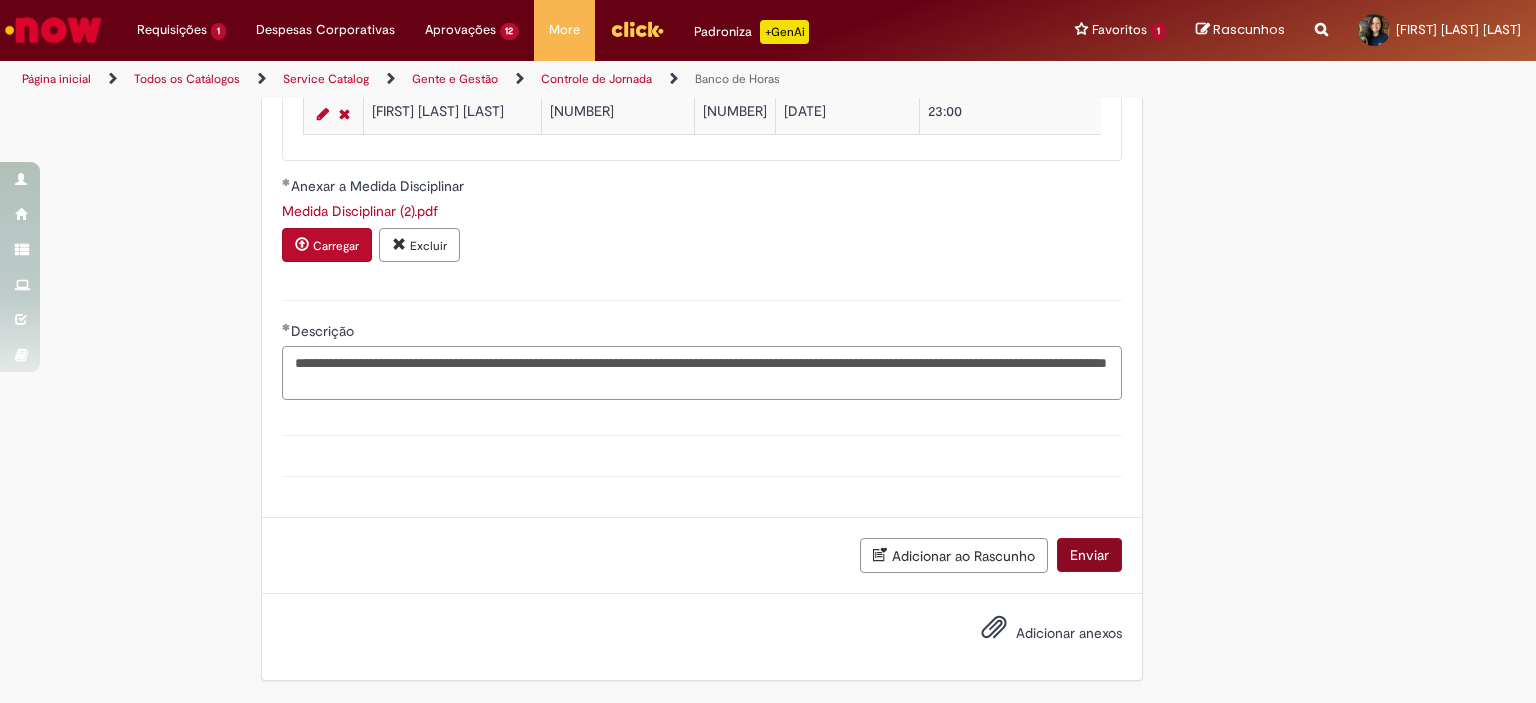 type on "**********" 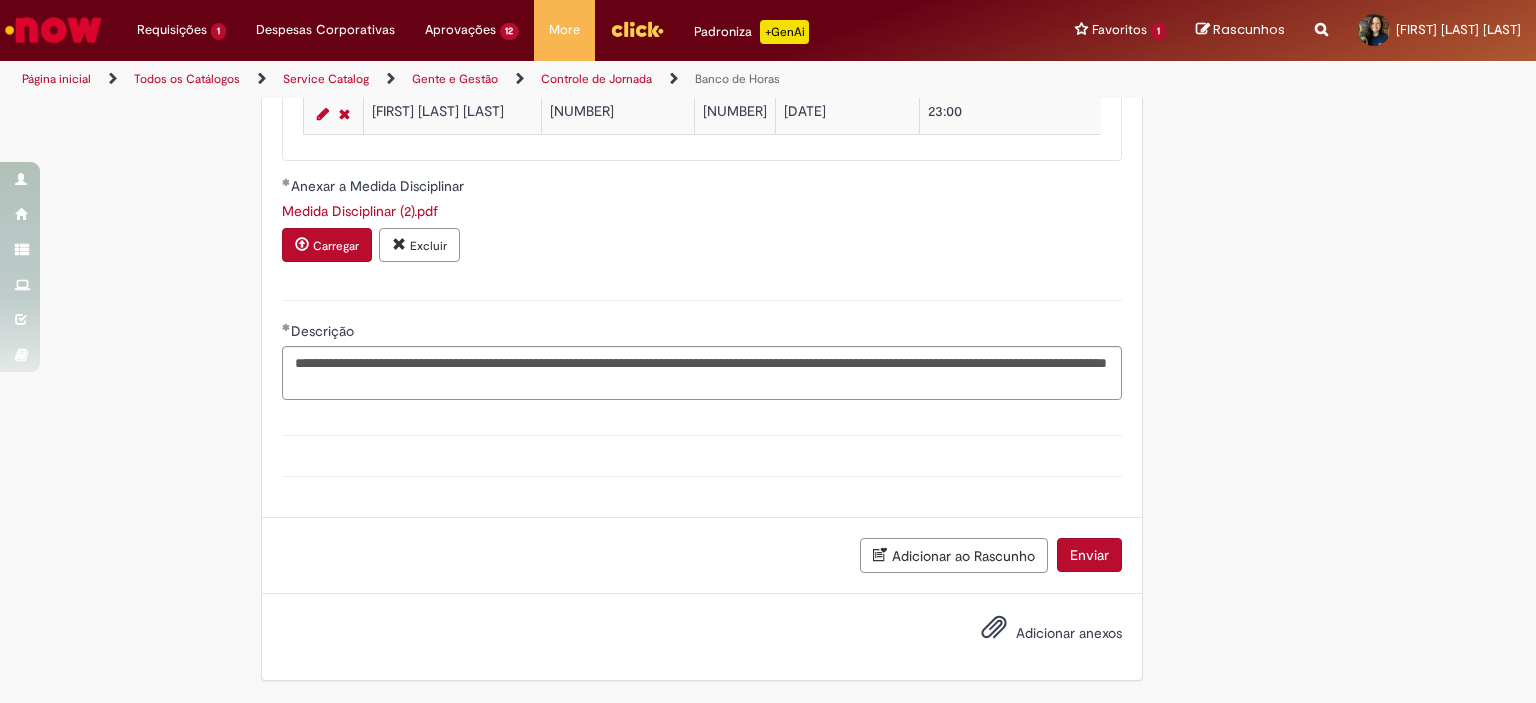 click on "Enviar" at bounding box center [1089, 555] 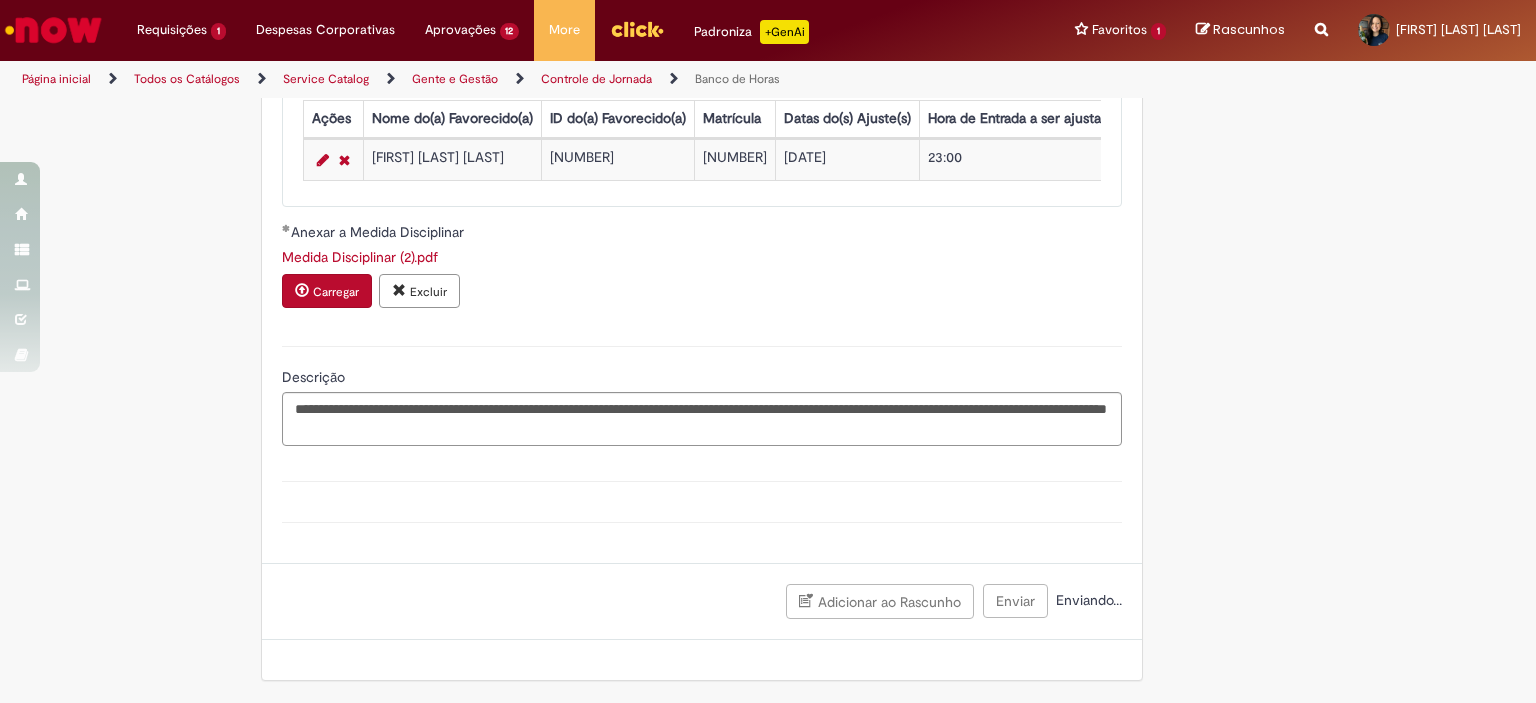scroll, scrollTop: 1695, scrollLeft: 0, axis: vertical 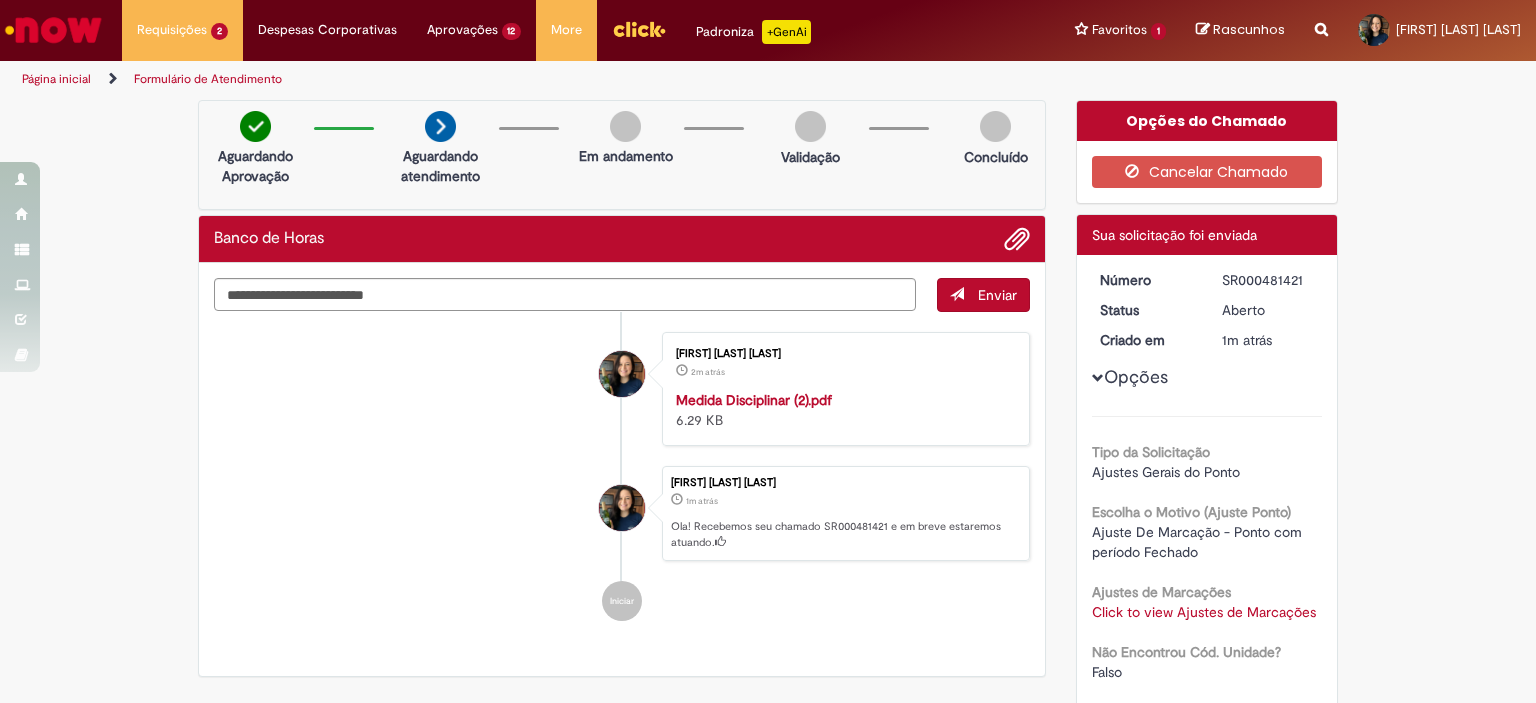 click on "Página inicial" at bounding box center (56, 79) 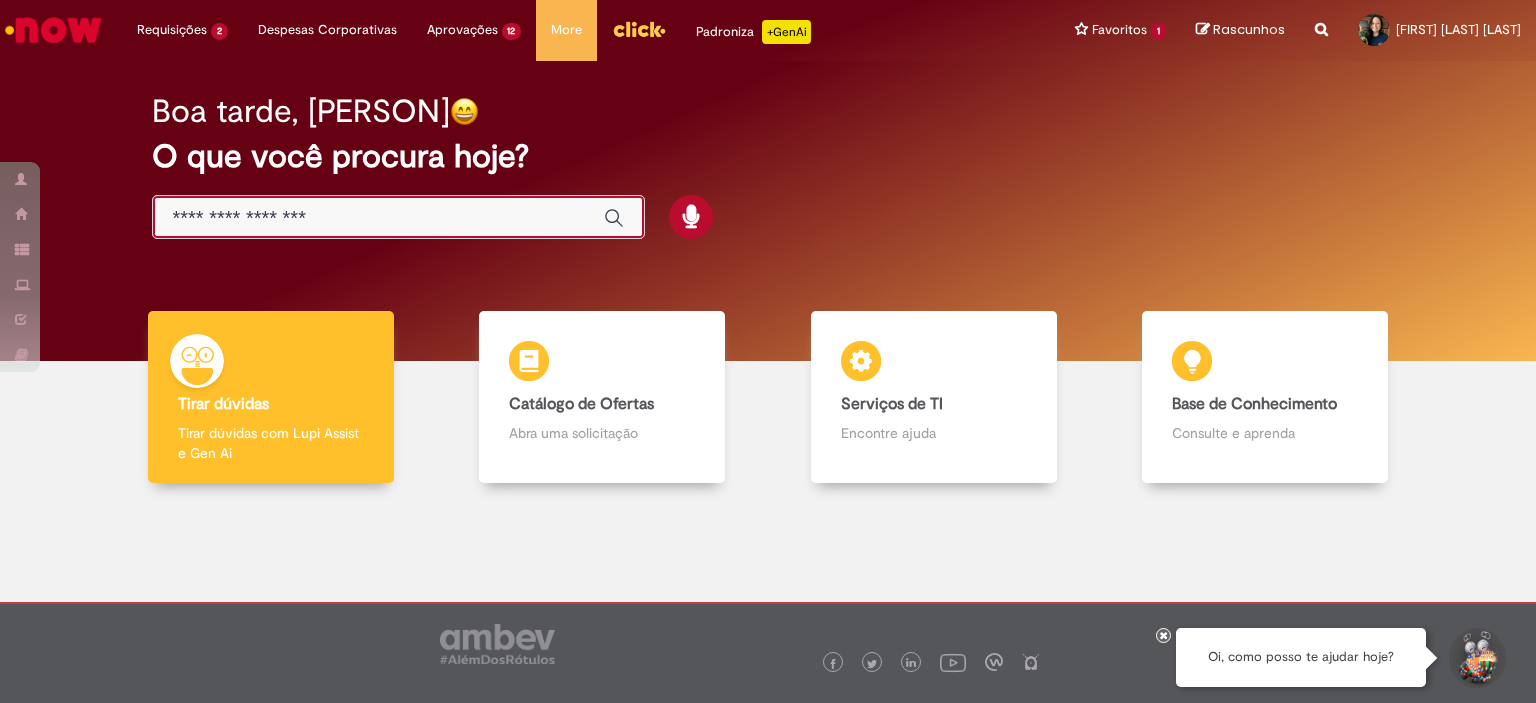 click at bounding box center (378, 218) 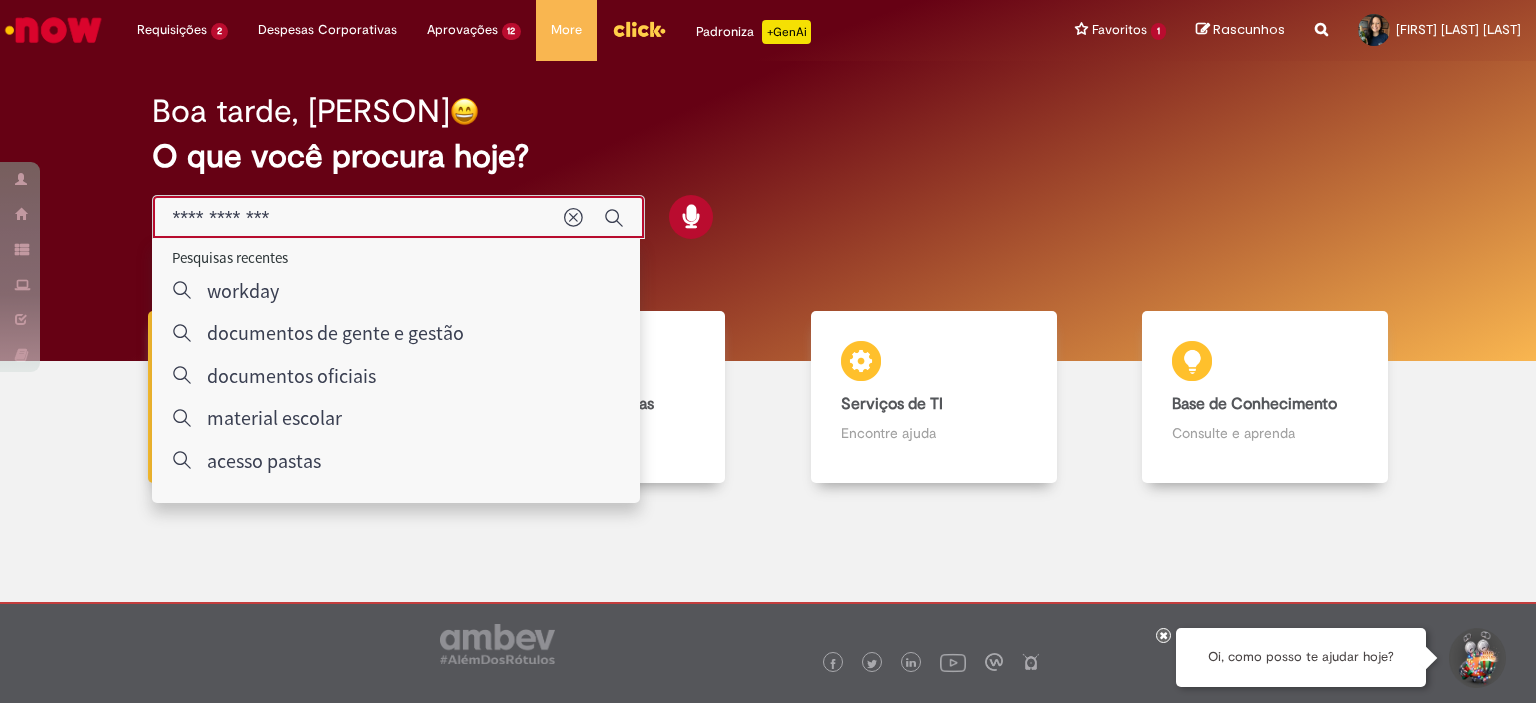 type on "**********" 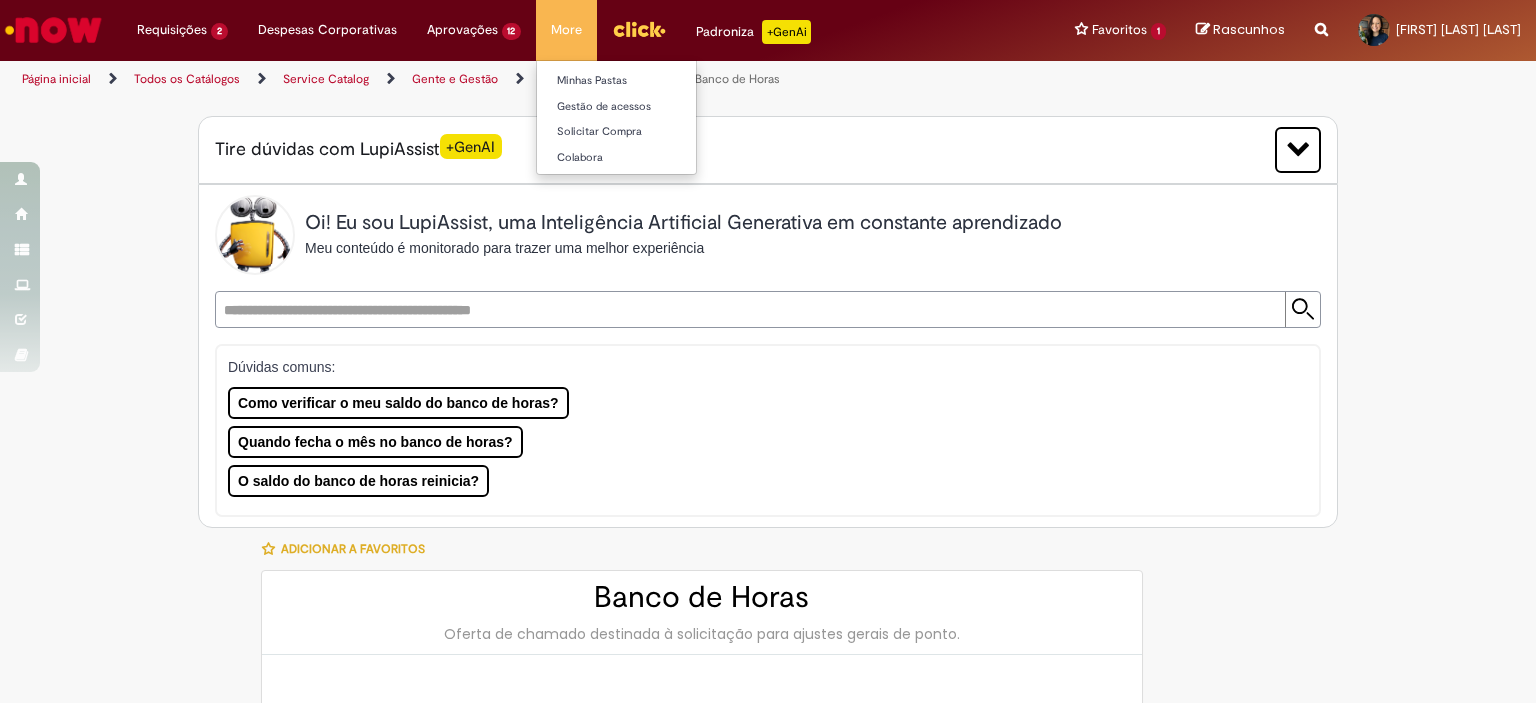 type on "********" 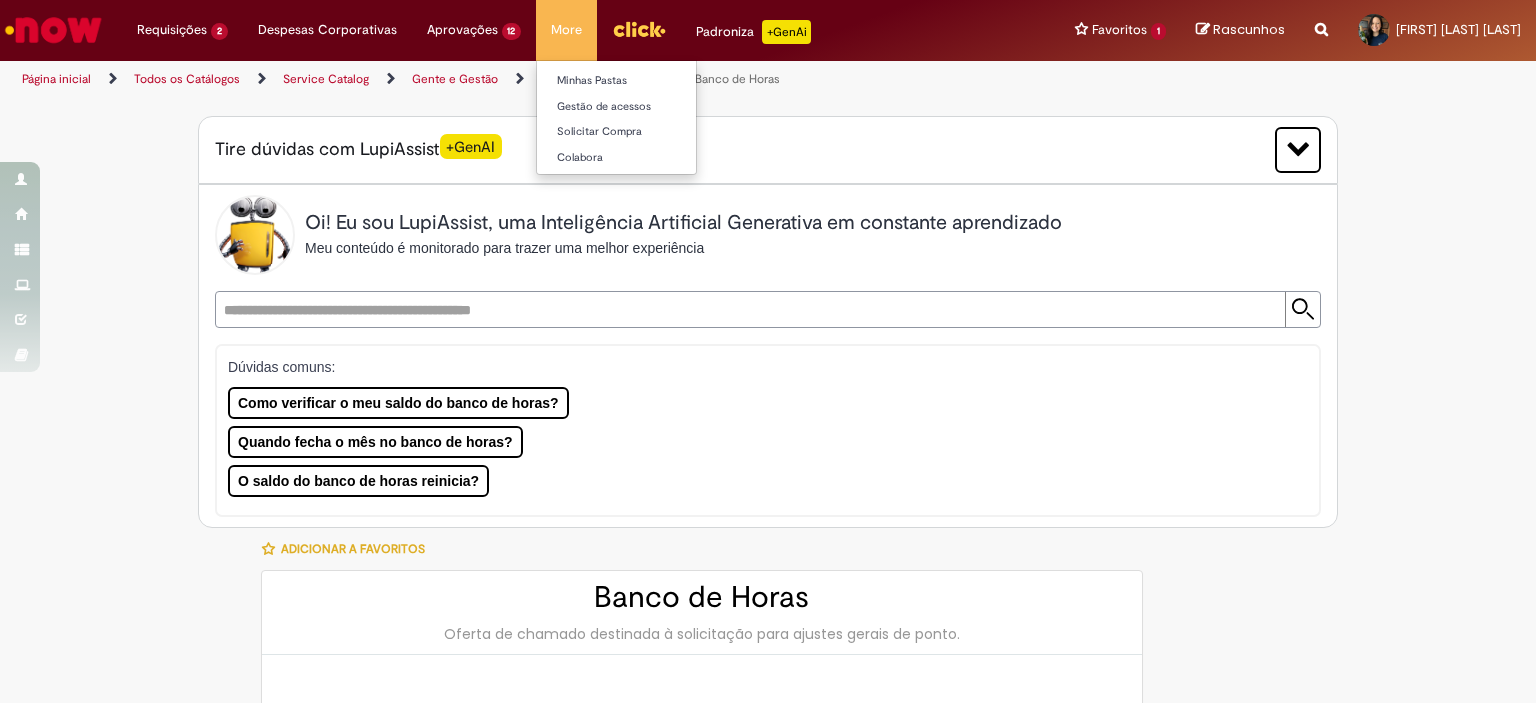 type on "**********" 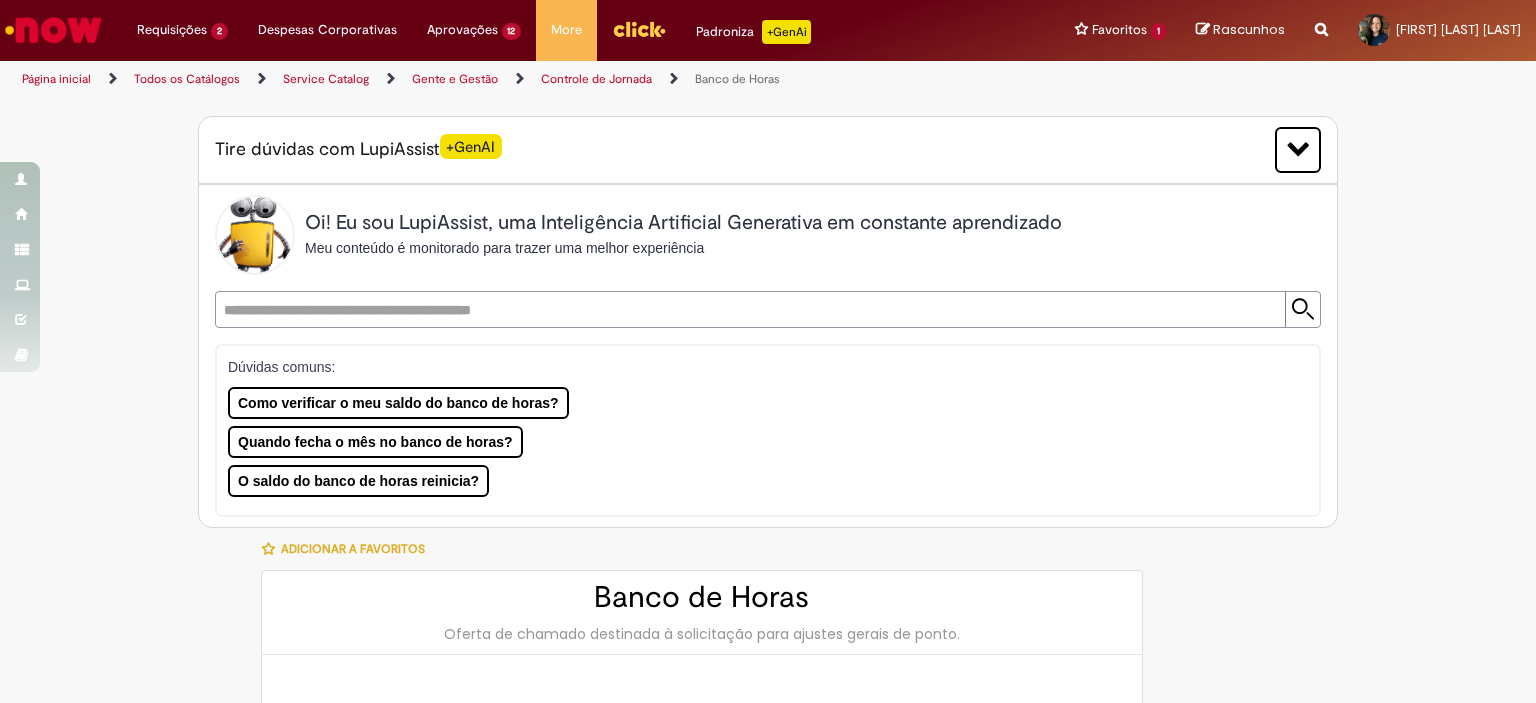 click on "Medida Disciplinar (2).pdf Attached
Tire dúvidas com LupiAssist    +GenAI
Oi! Eu sou LupiAssist, uma Inteligência Artificial Generativa em constante aprendizado   Meu conteúdo é monitorado para trazer uma melhor experiência
Dúvidas comuns:   Como verificar o meu saldo do banco de horas? Quando fecha o mês no banco de horas? O saldo do banco de horas reinicia?
Só mais um instante, estou consultando nossas bases de conhecimento  e escrevendo a melhor resposta pra você!
Title
Lorem ipsum dolor sit amet    Fazer uma nova pergunta
Gerei esta resposta utilizando IA Generativa em conjunto com os nossos padrões. Em caso de divergência, os documentos oficiais prevalecerão.
Saiba mais em:" at bounding box center [768, 1037] 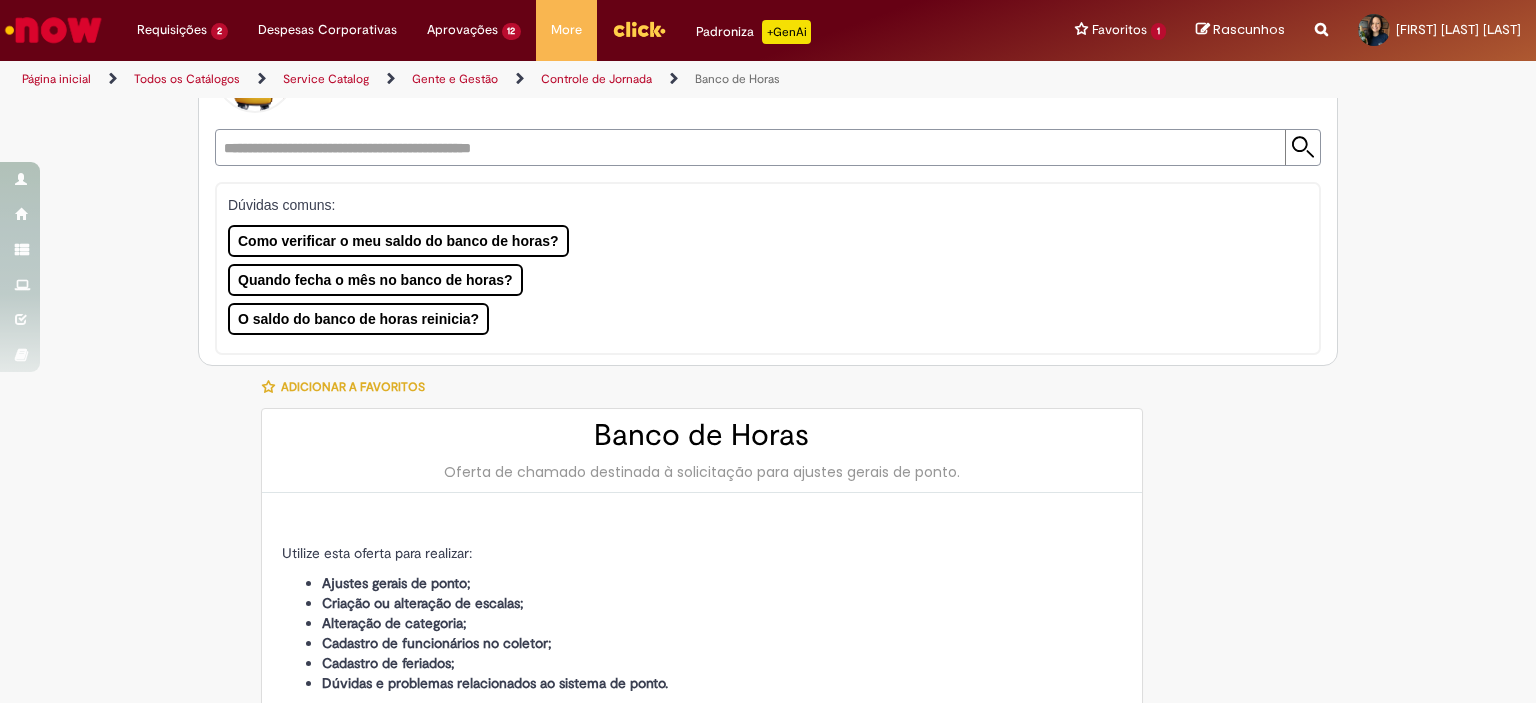 scroll, scrollTop: 0, scrollLeft: 0, axis: both 